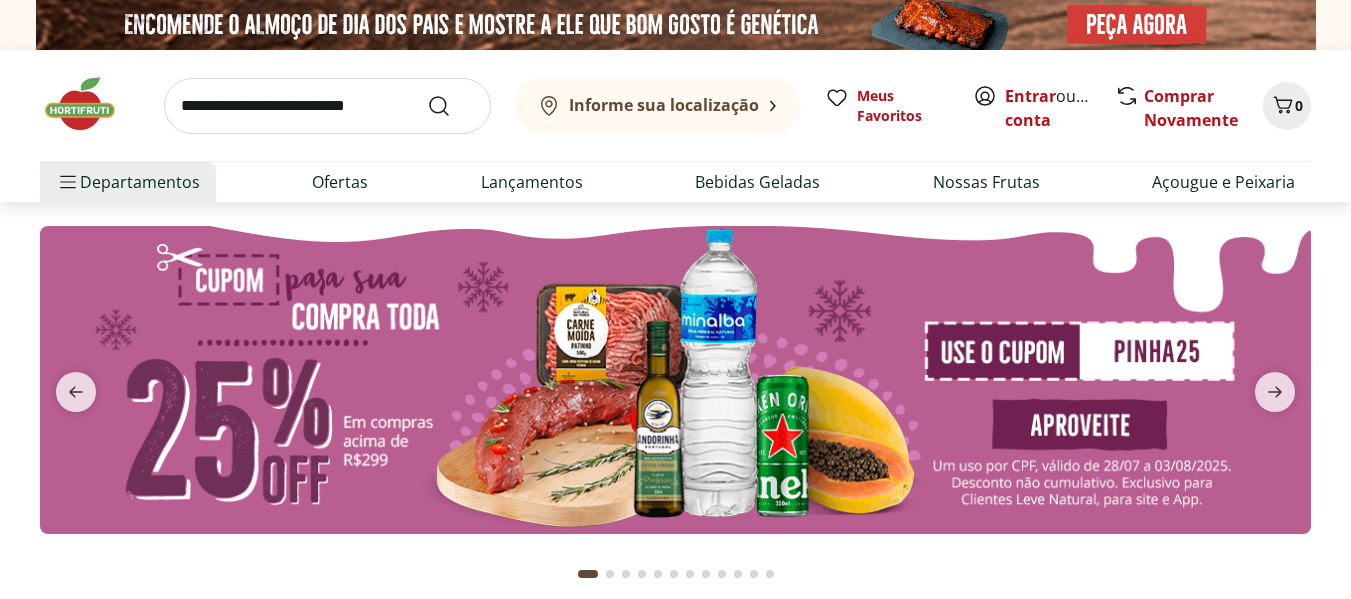scroll, scrollTop: 0, scrollLeft: 0, axis: both 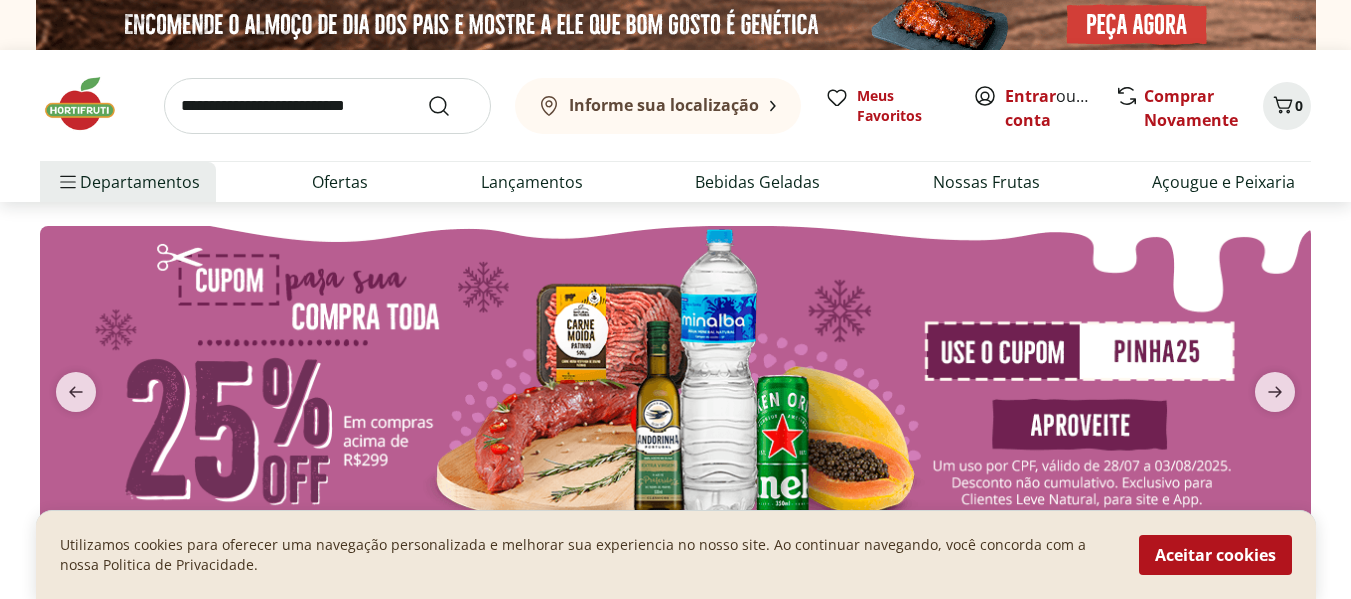 click on "Informe sua localização" at bounding box center [664, 105] 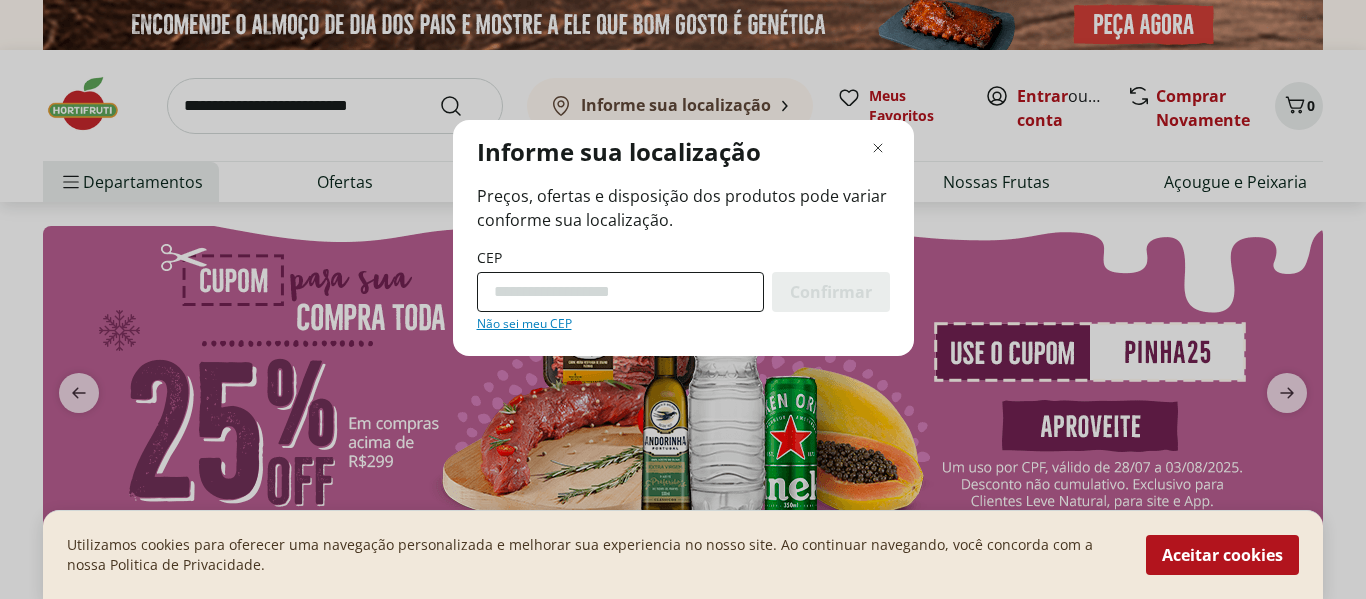 drag, startPoint x: 575, startPoint y: 312, endPoint x: 614, endPoint y: 283, distance: 48.60041 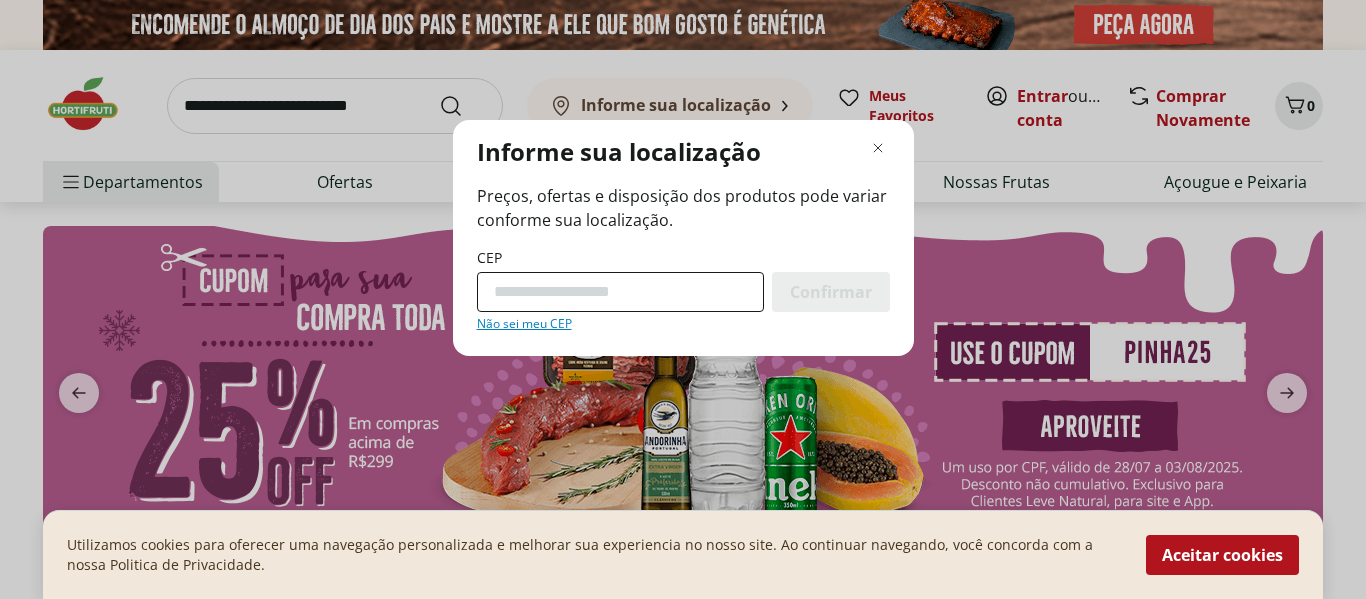 click on "CEP Confirmar Não sei meu CEP" at bounding box center (683, 290) 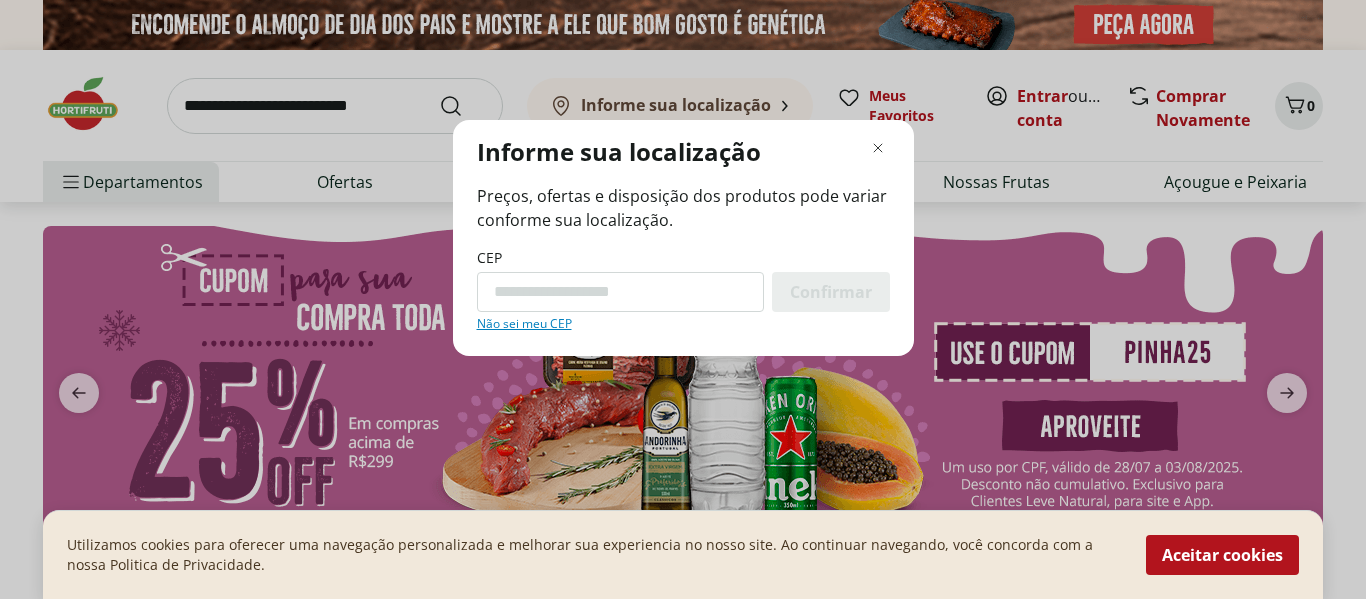 click on "CEP" at bounding box center [620, 292] 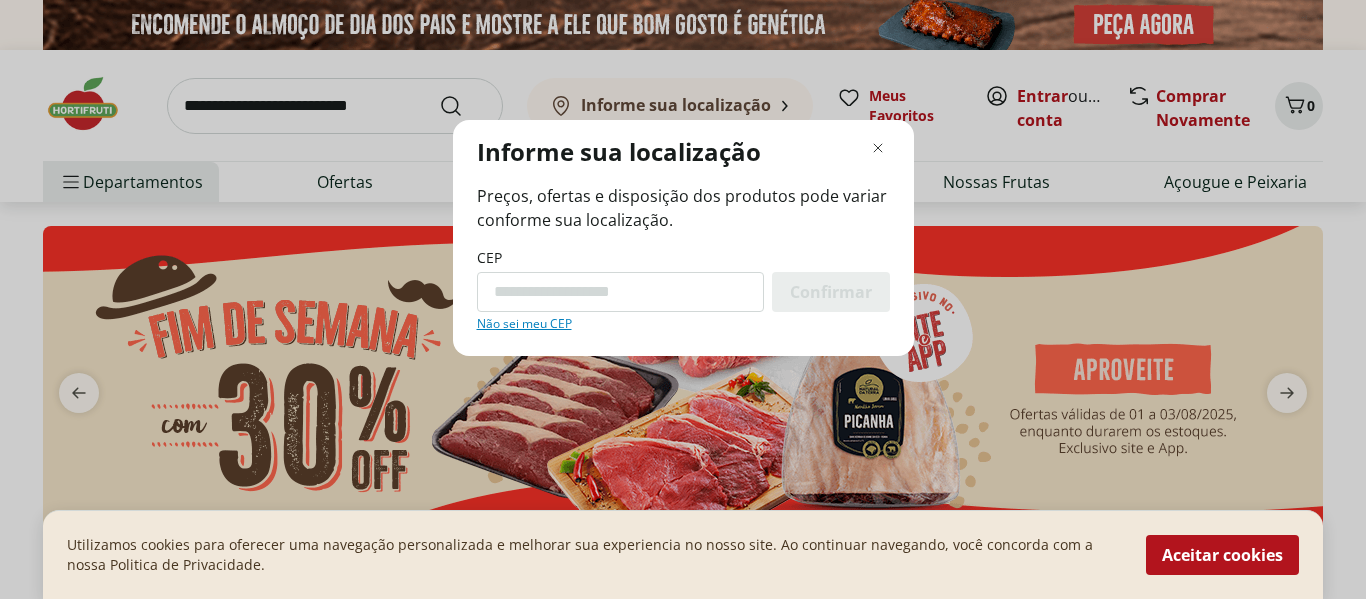 type on "*********" 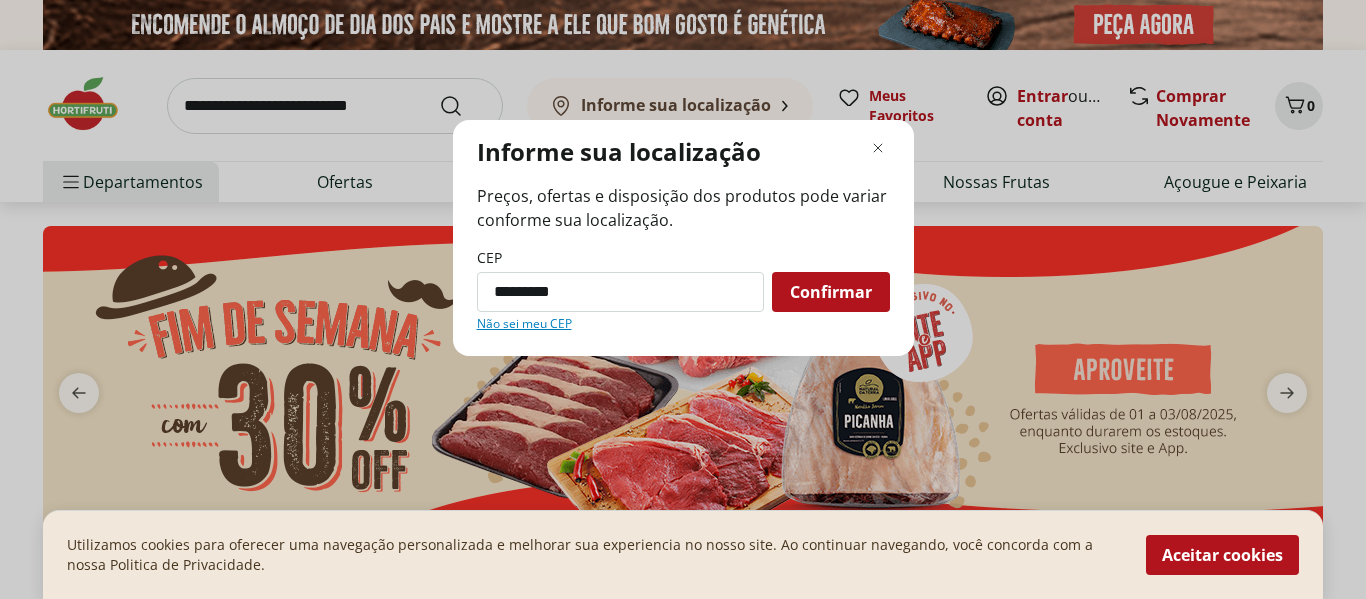 click on "Confirmar" at bounding box center [831, 292] 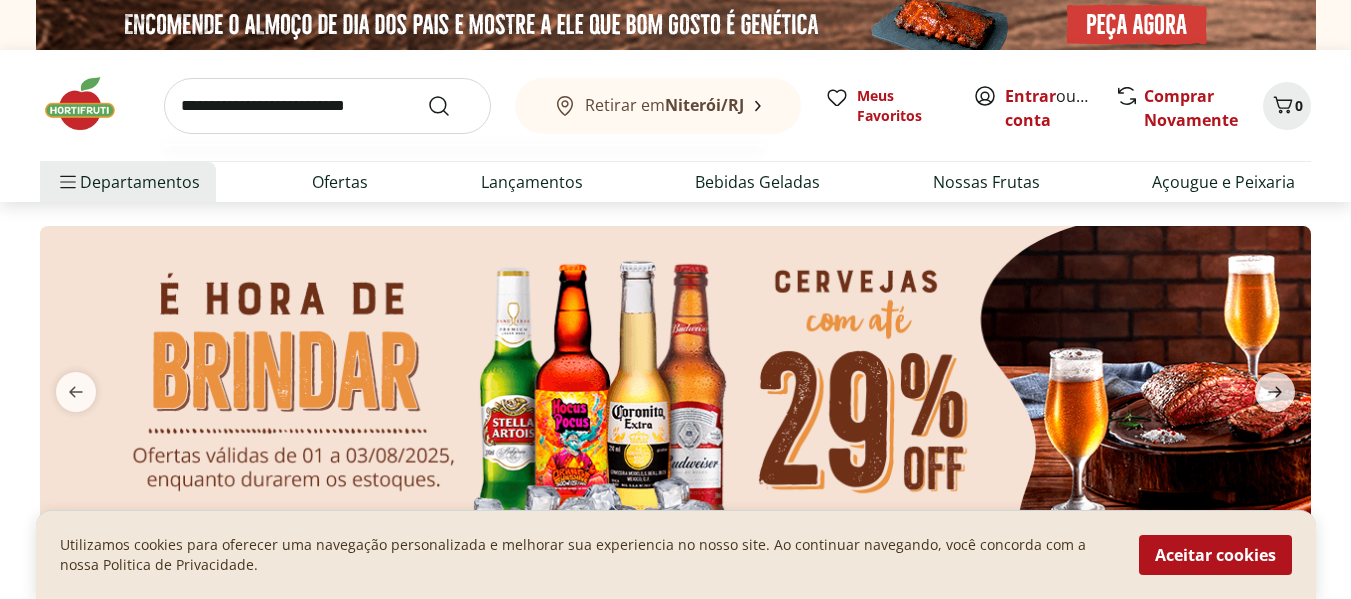 click at bounding box center [327, 106] 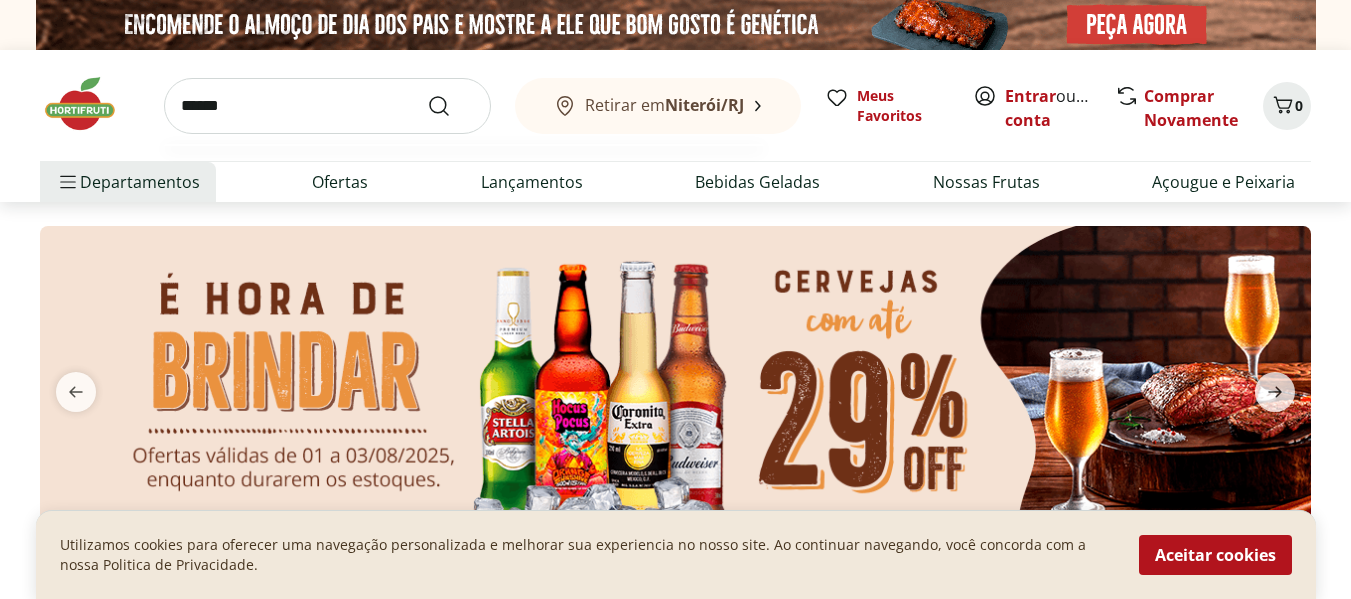 type on "******" 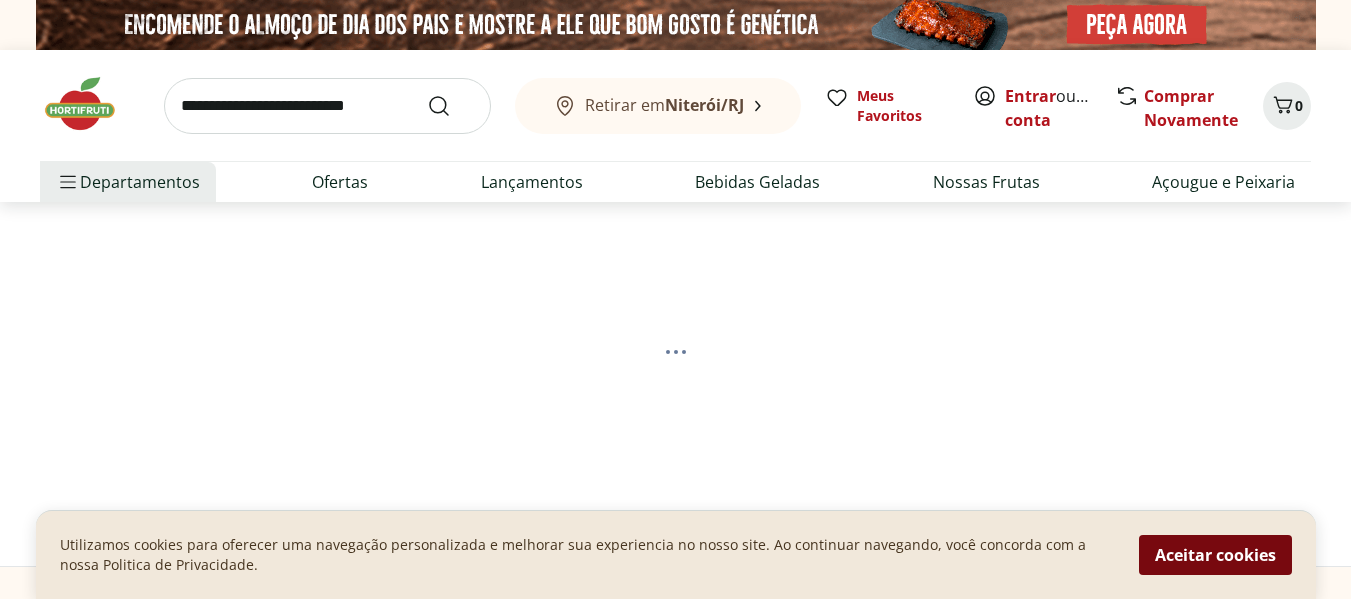 select on "**********" 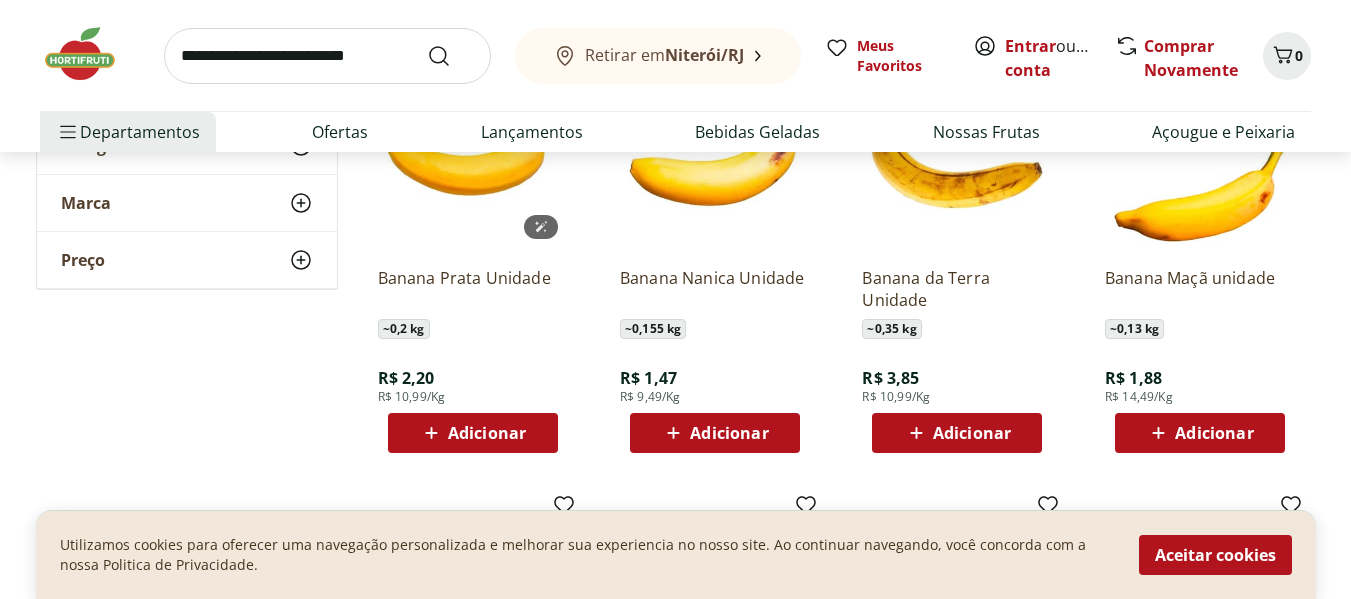 scroll, scrollTop: 363, scrollLeft: 0, axis: vertical 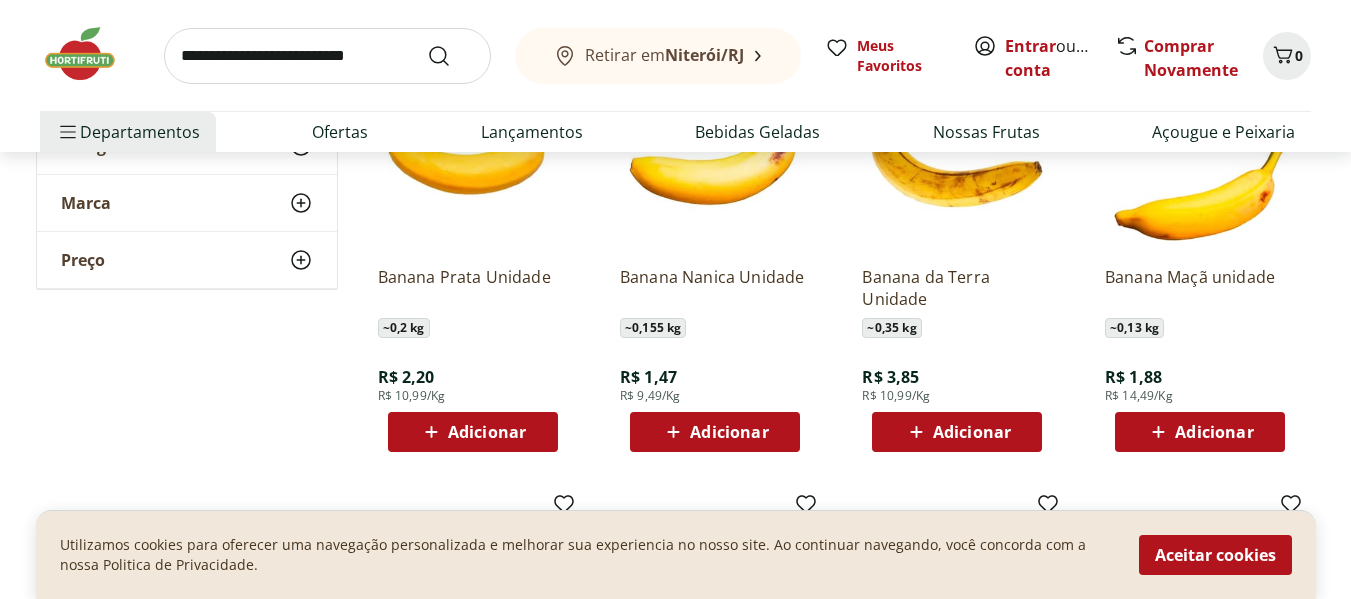 click on "Adicionar" at bounding box center [473, 432] 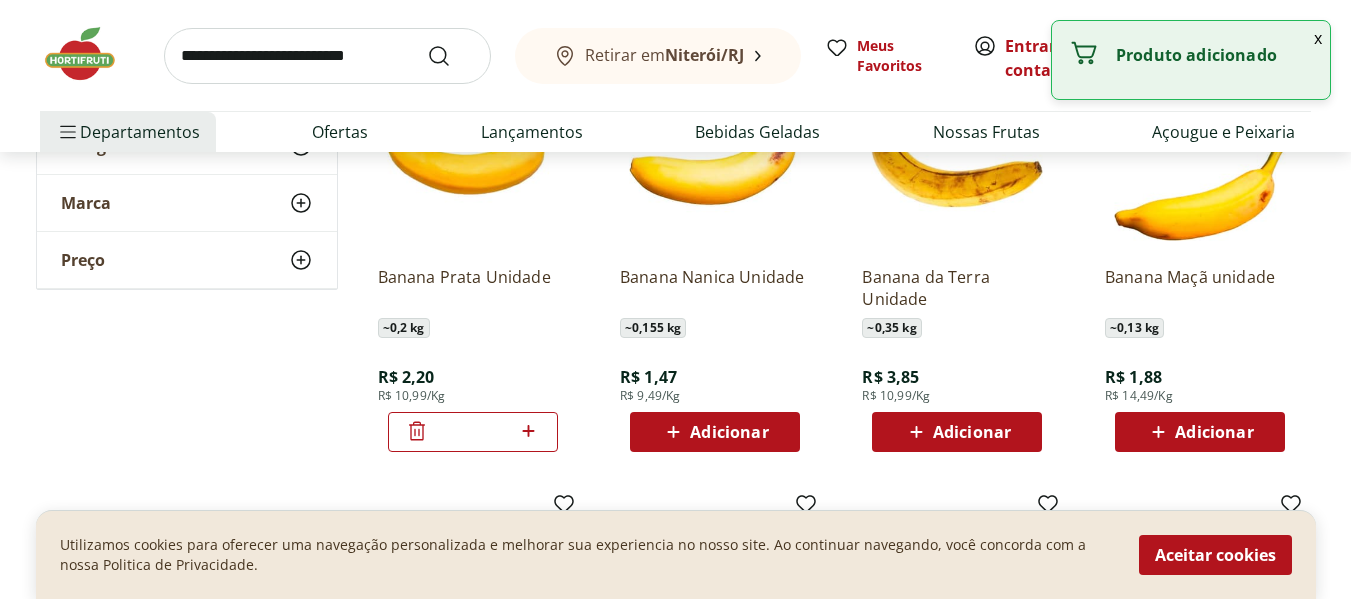 click on "*" at bounding box center (473, 432) 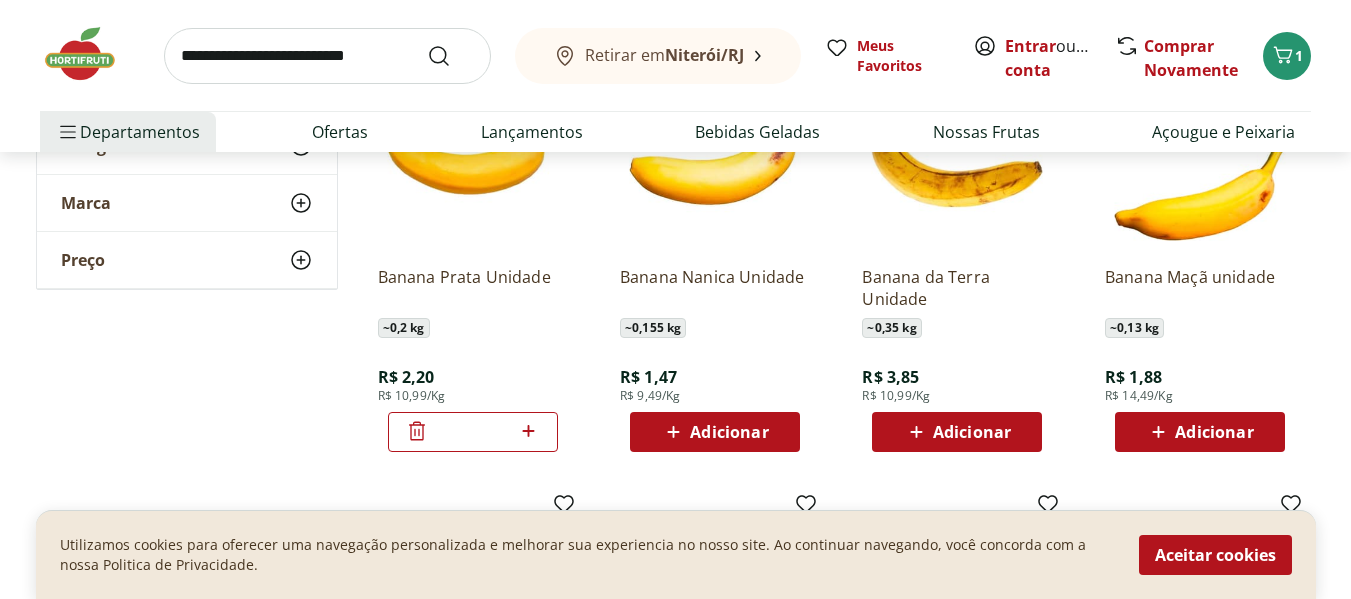 click 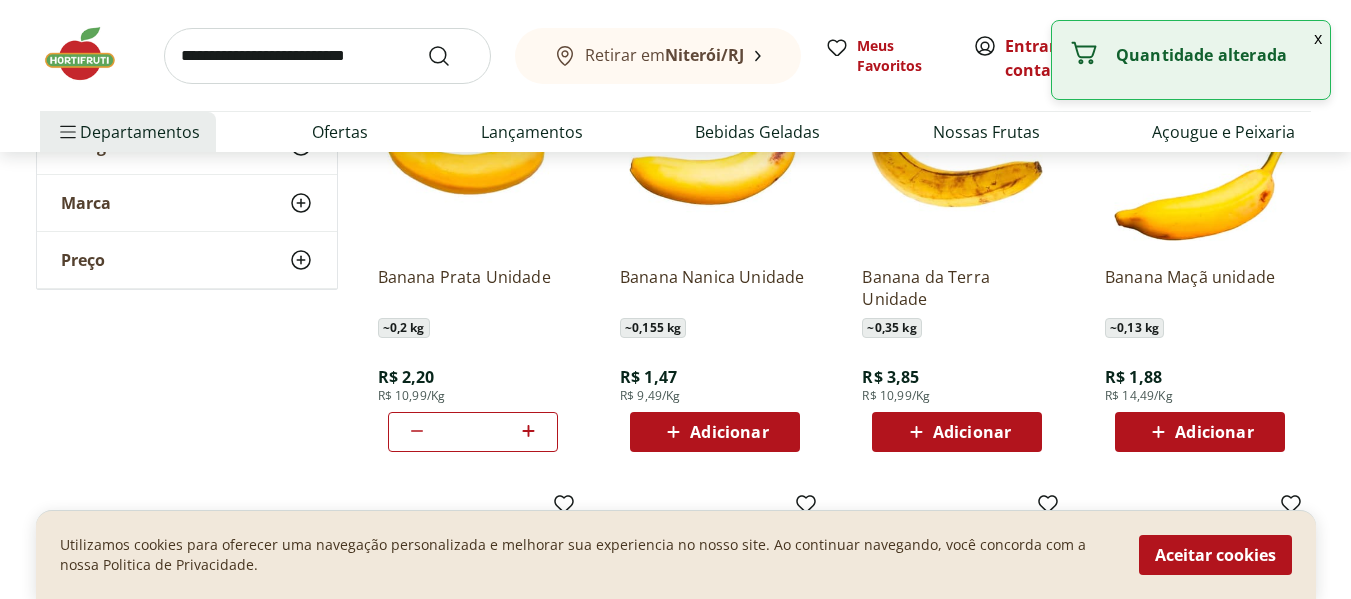 click 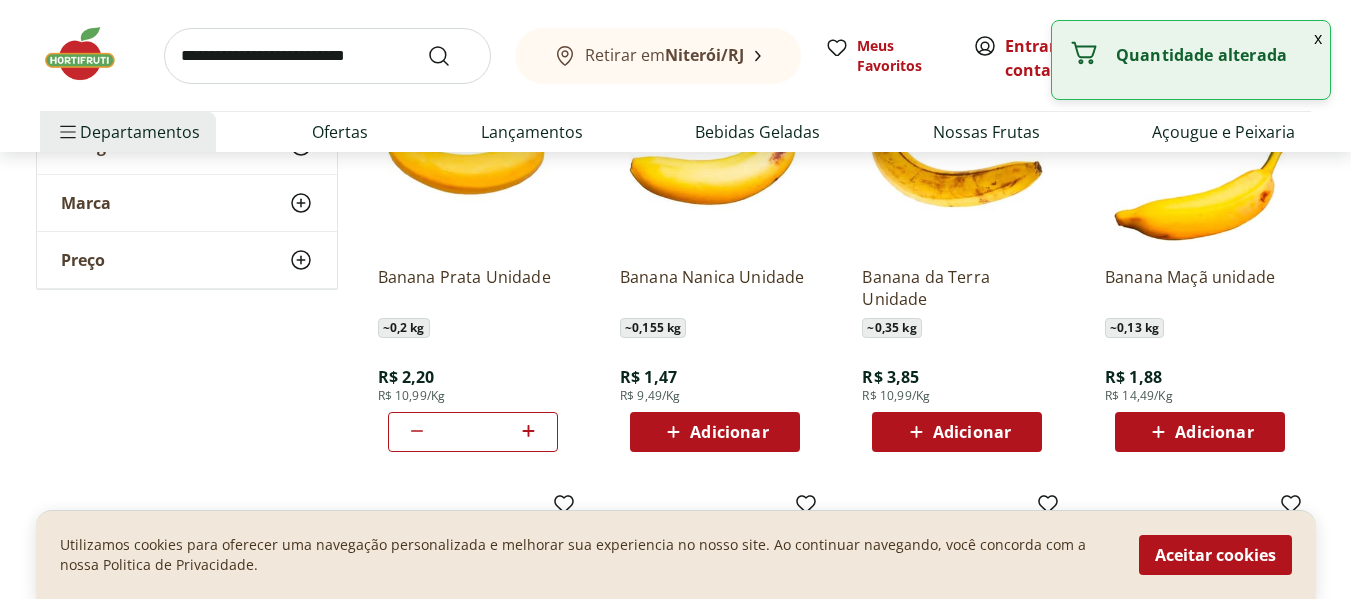 click 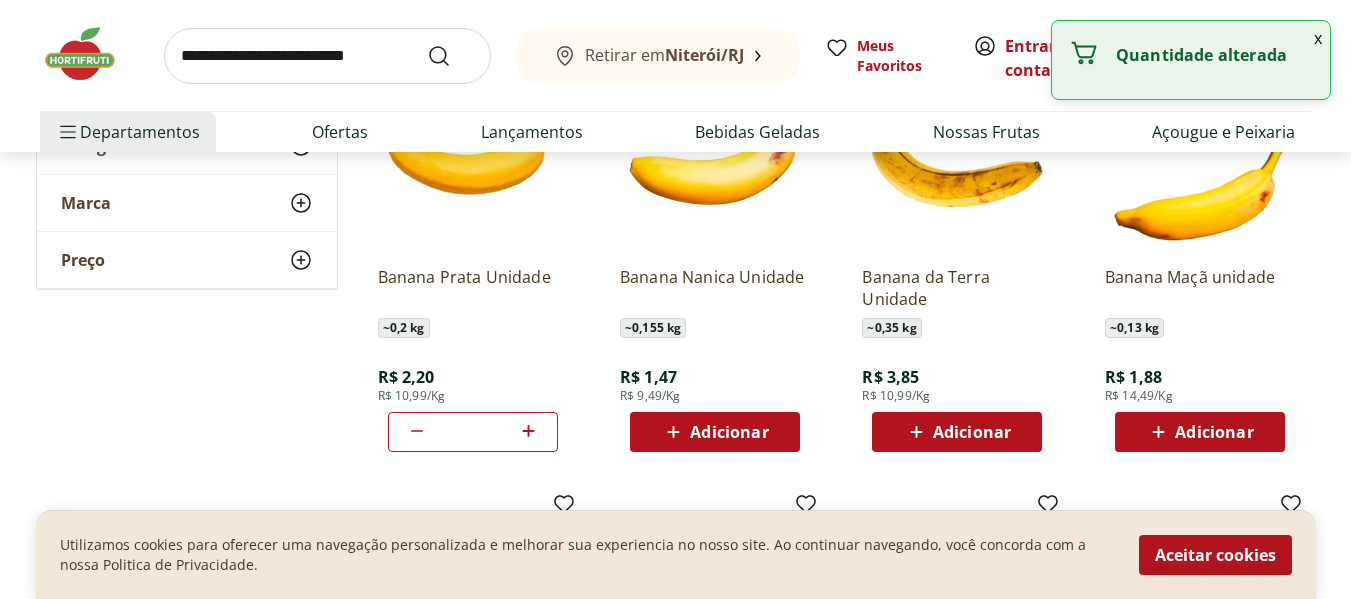 click 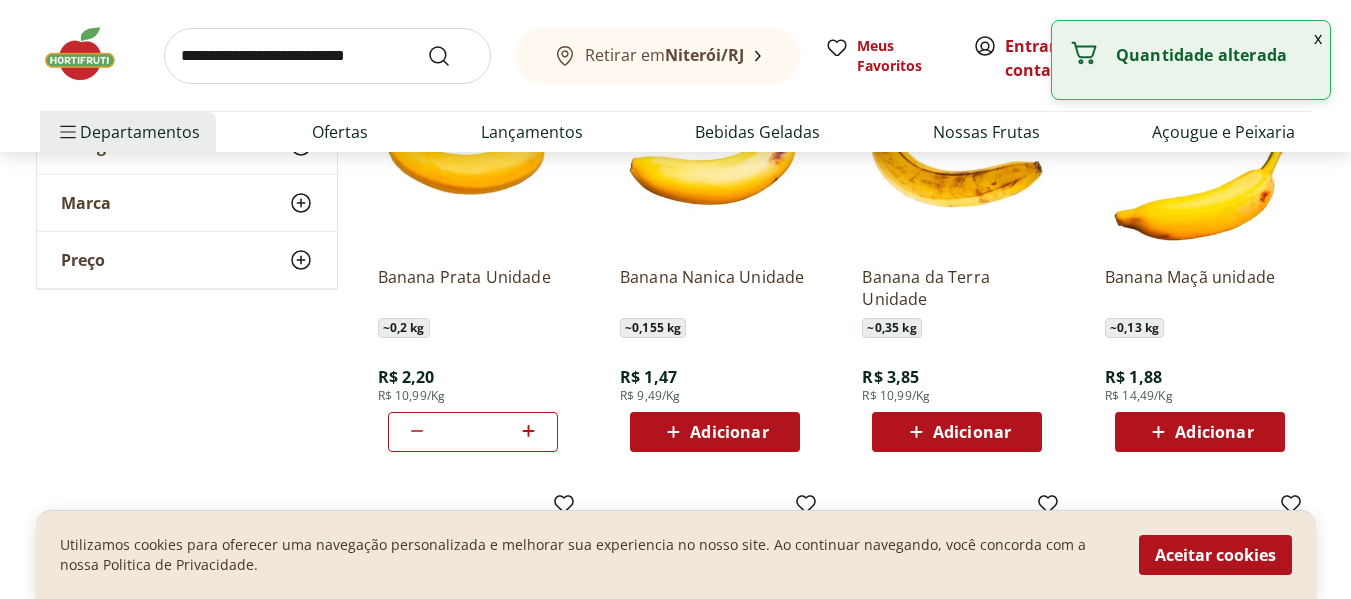 click 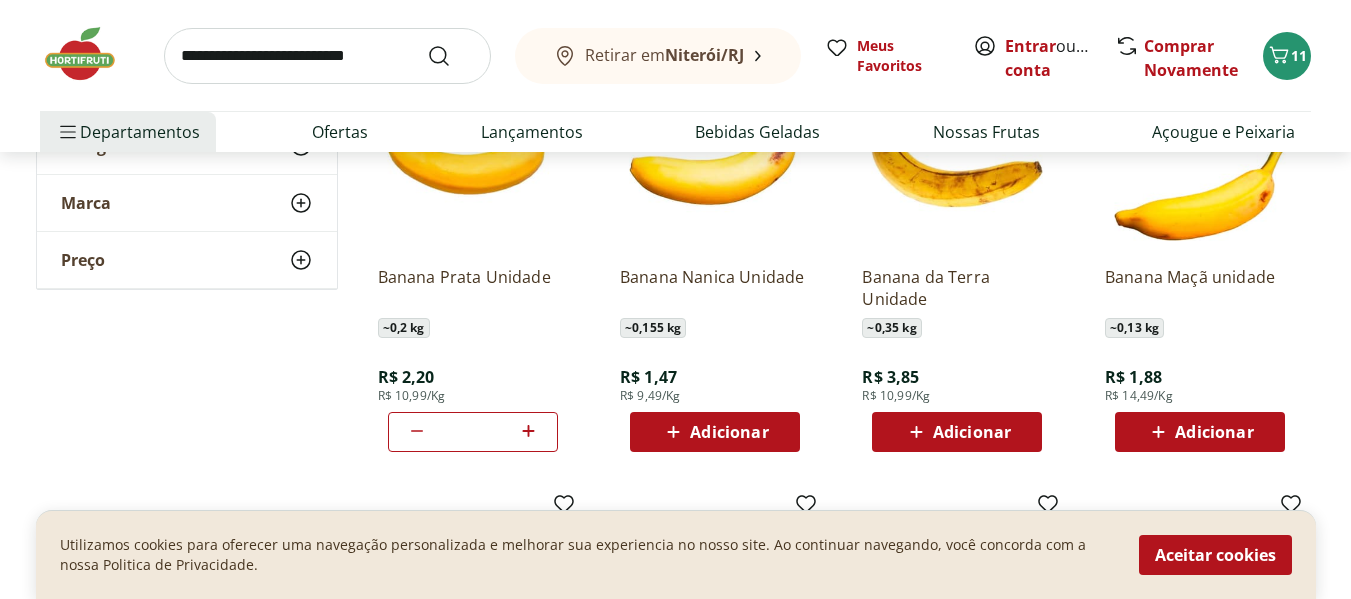 click on "Utilizamos cookies para oferecer uma navegação personalizada e melhorar sua experiencia no nosso site. Ao continuar navegando, você concorda com a nossa Politica de Privacidade. Aceitar cookies" at bounding box center (676, 554) 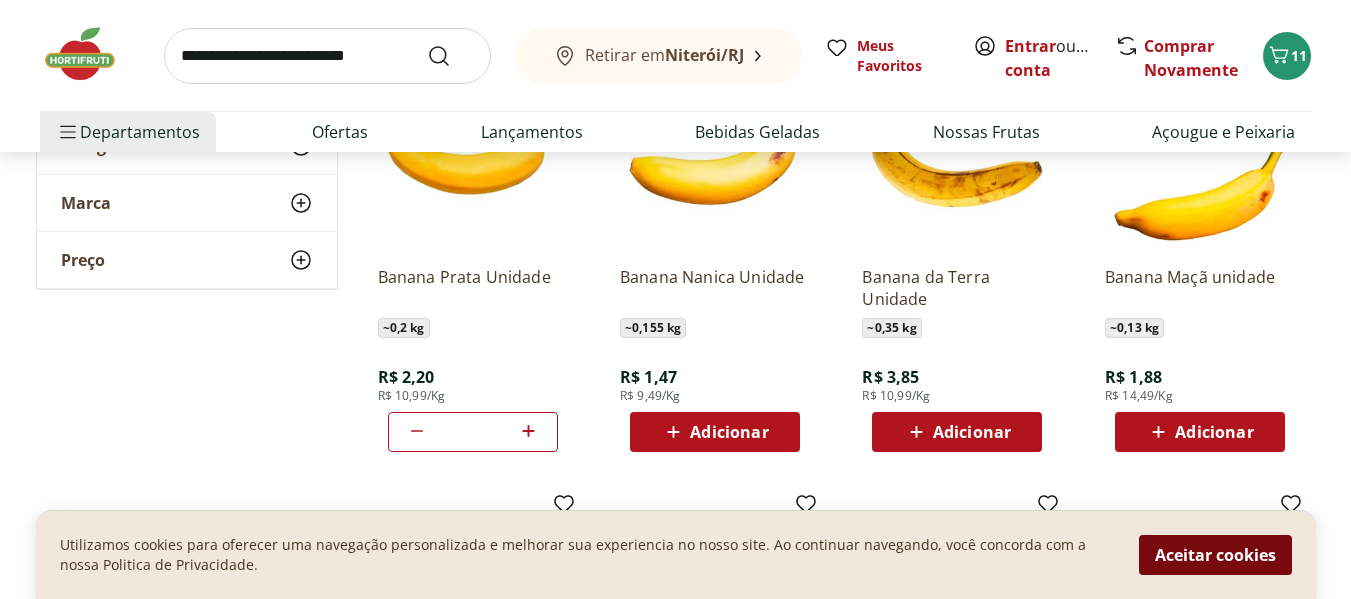 click on "Aceitar cookies" at bounding box center (1215, 555) 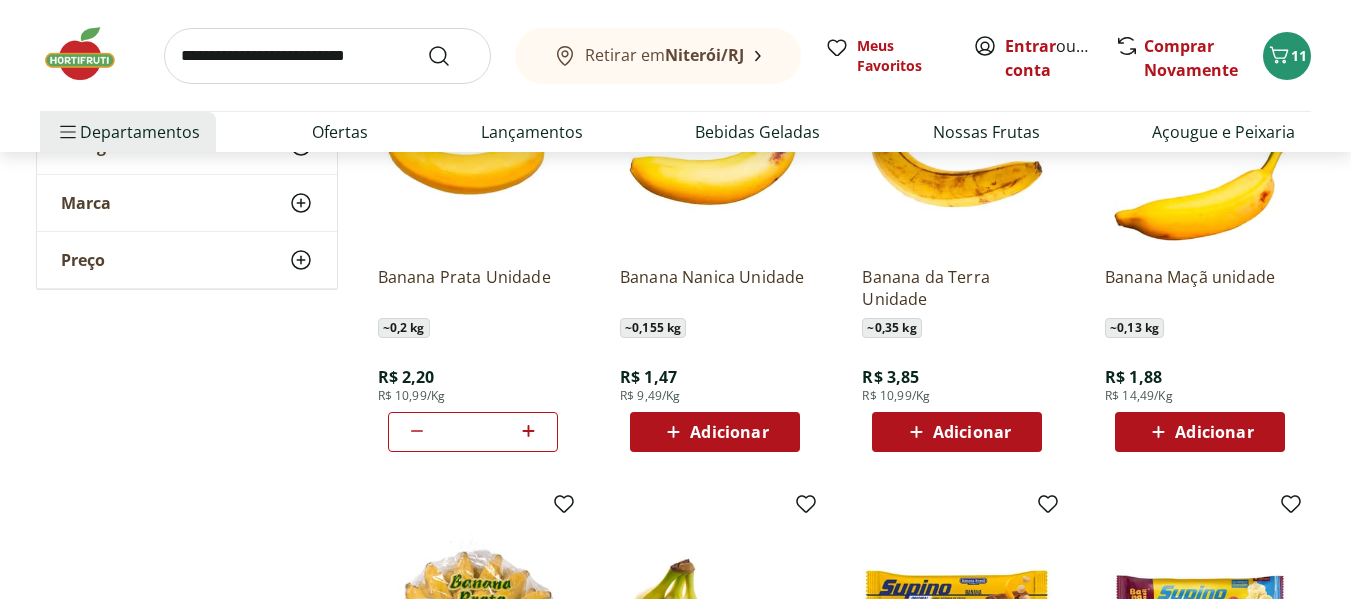 click 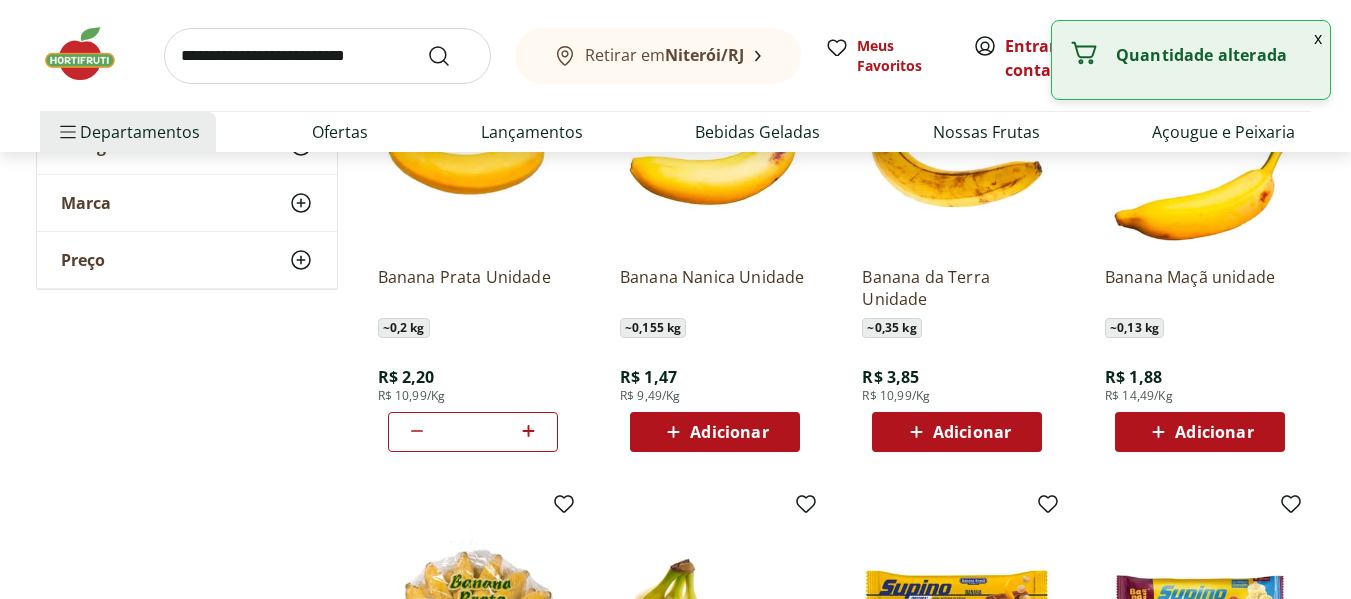 click 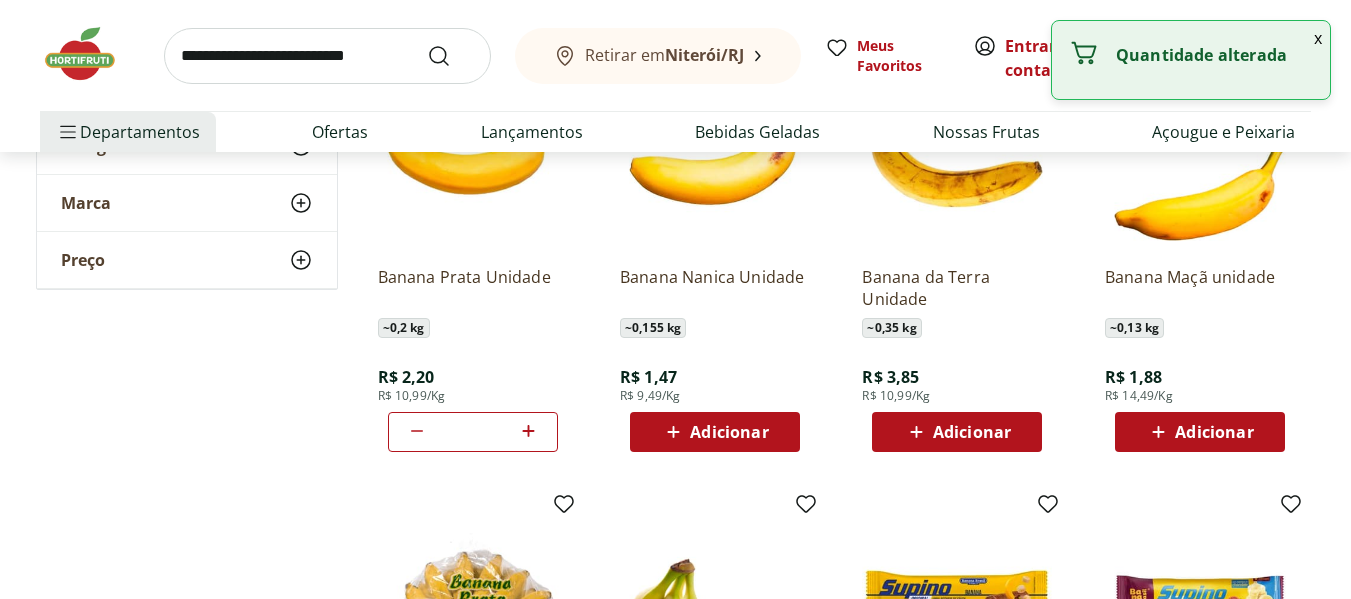 click 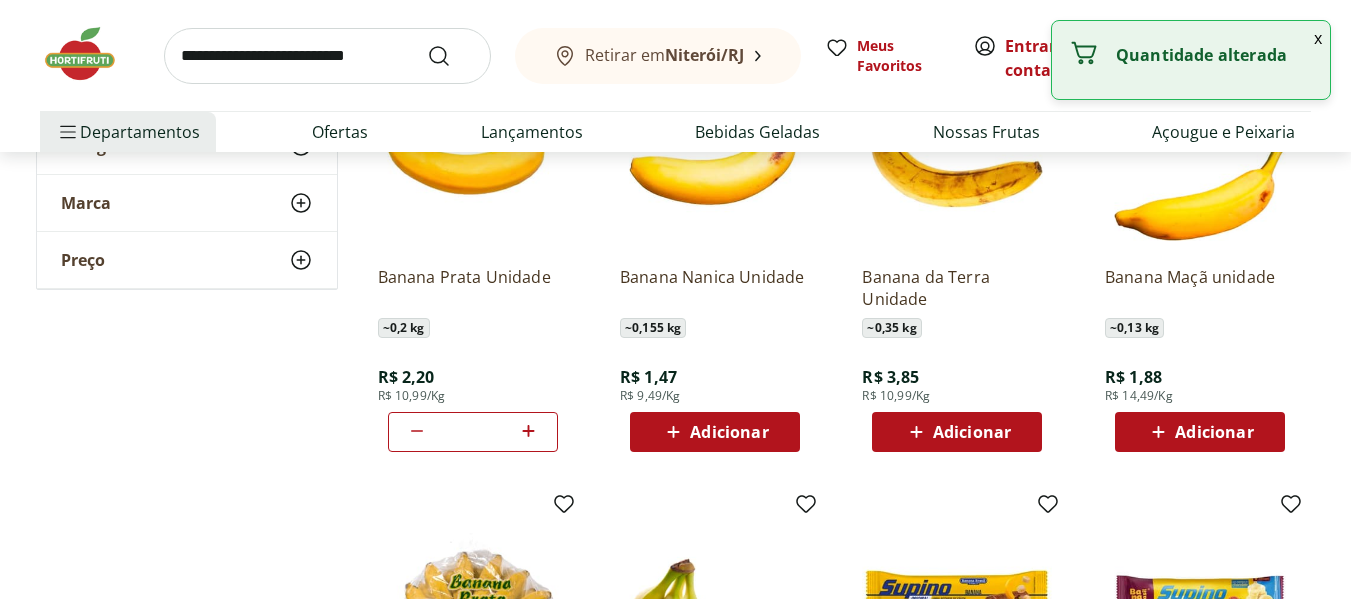 click 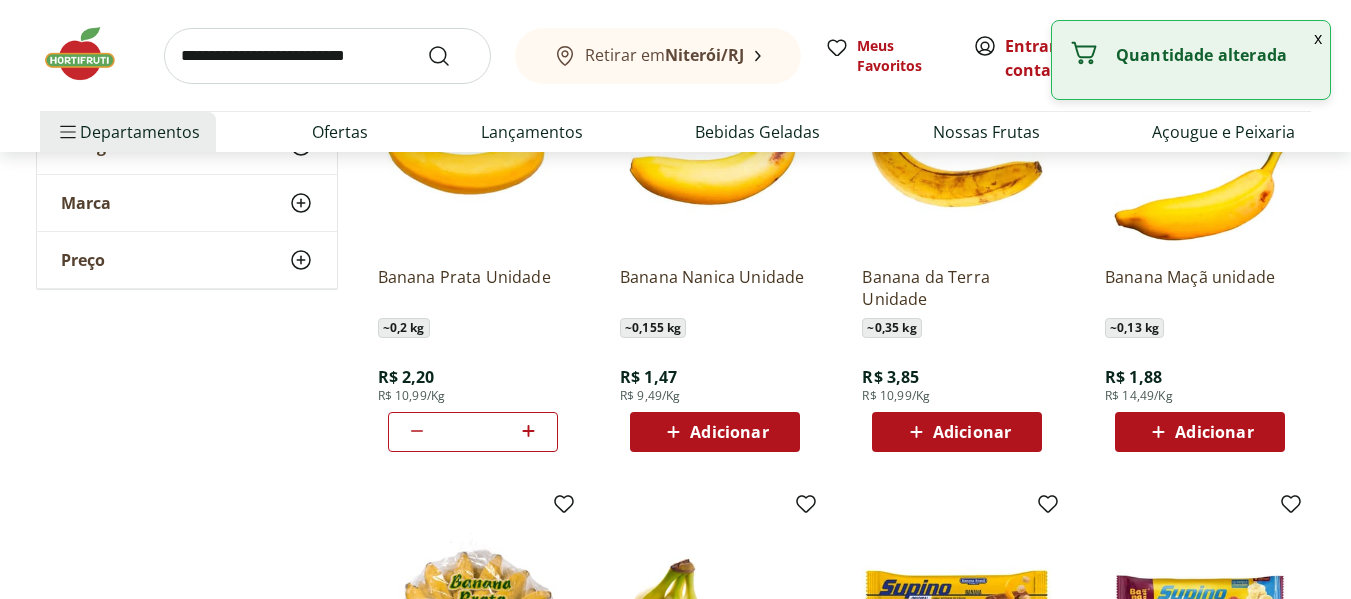 click 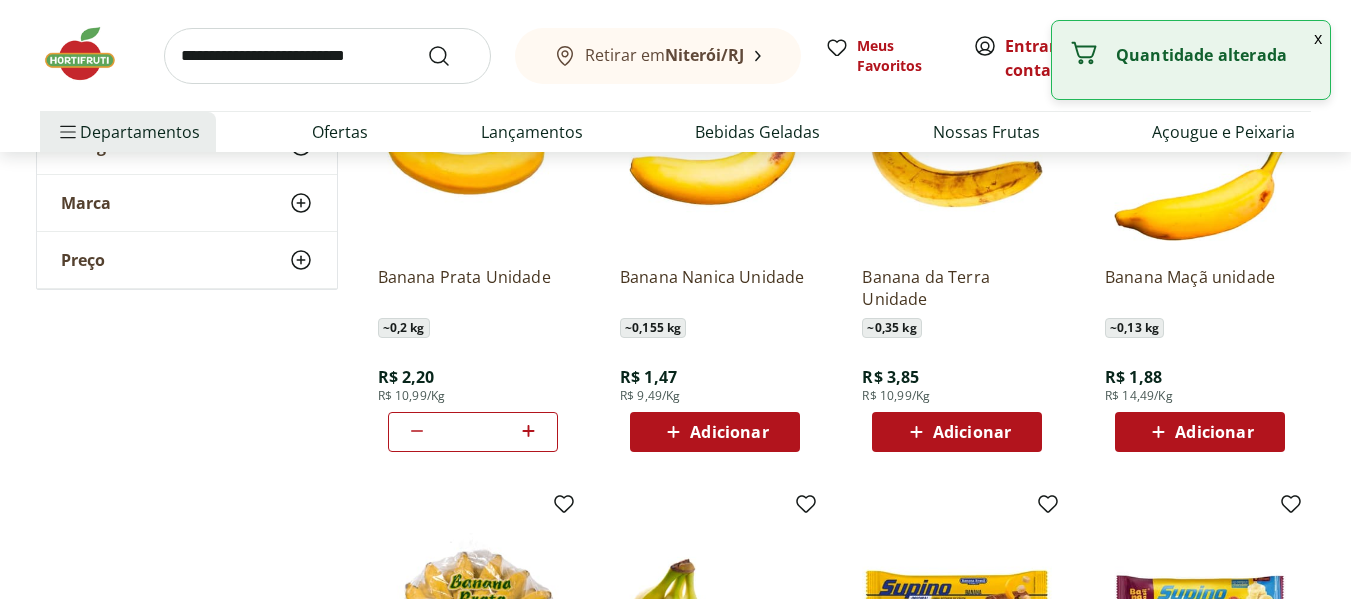 click 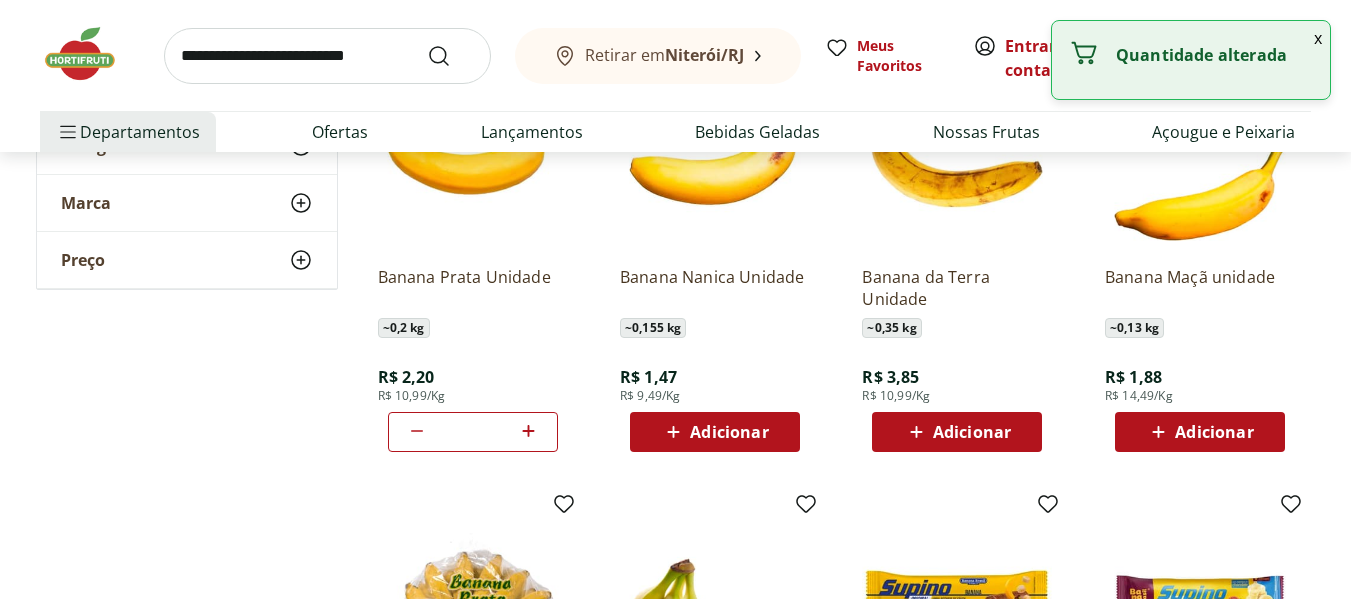 click 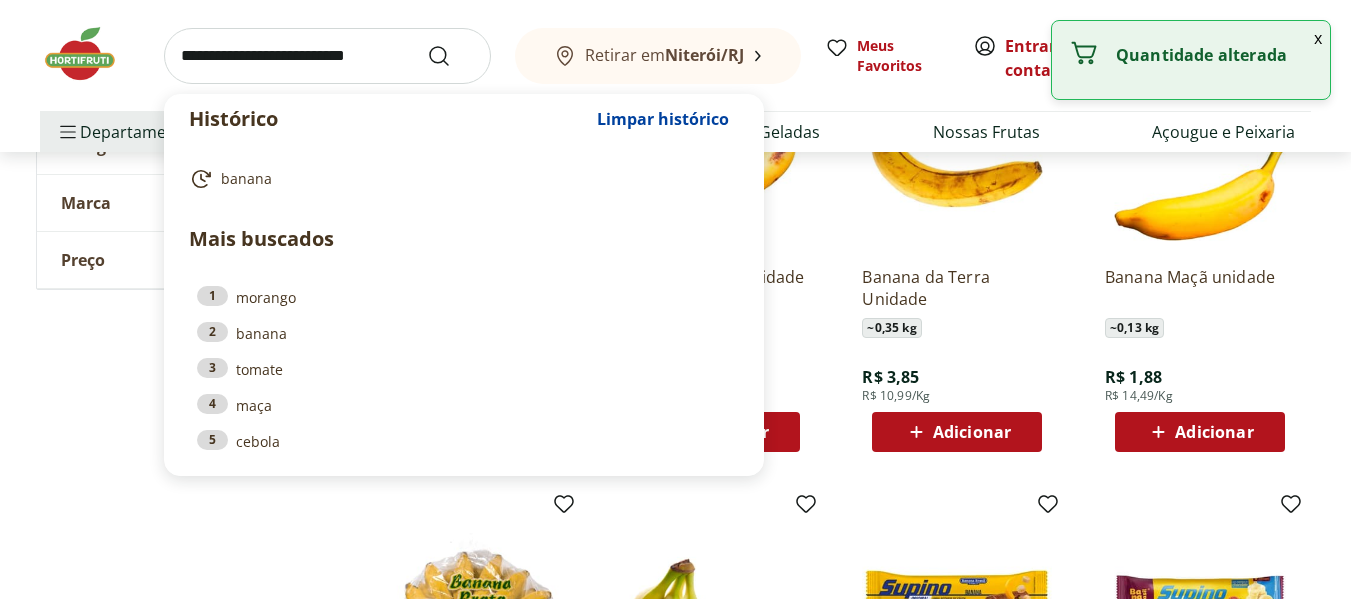 click at bounding box center [327, 56] 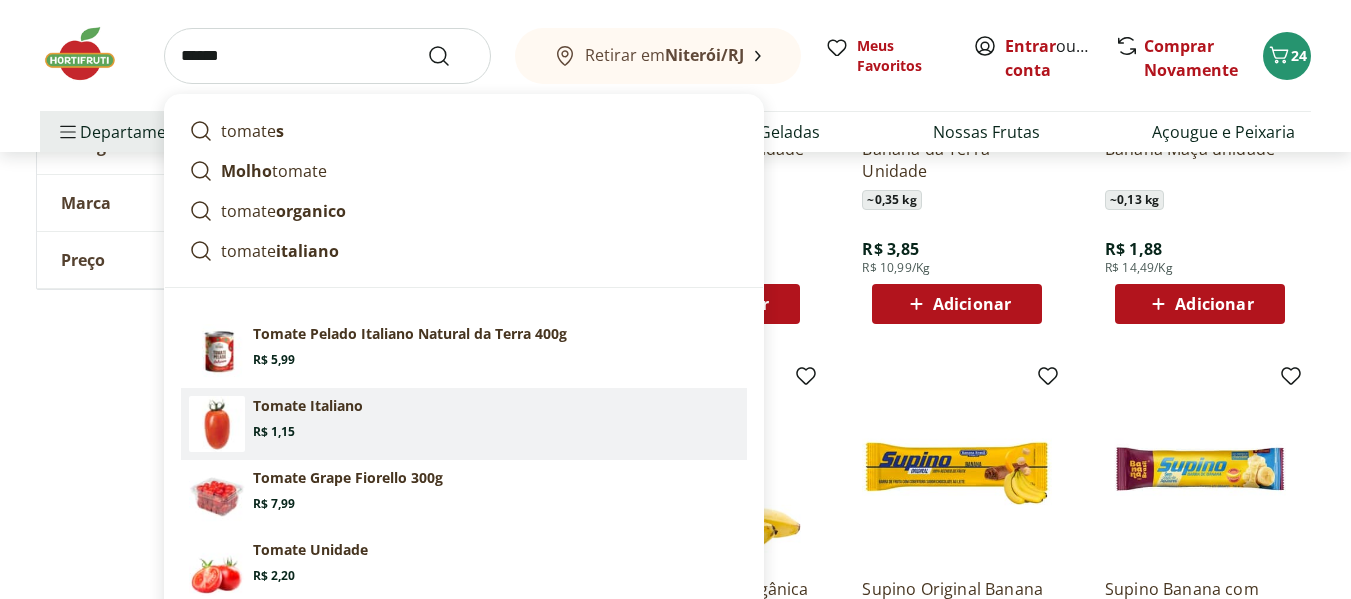 scroll, scrollTop: 492, scrollLeft: 0, axis: vertical 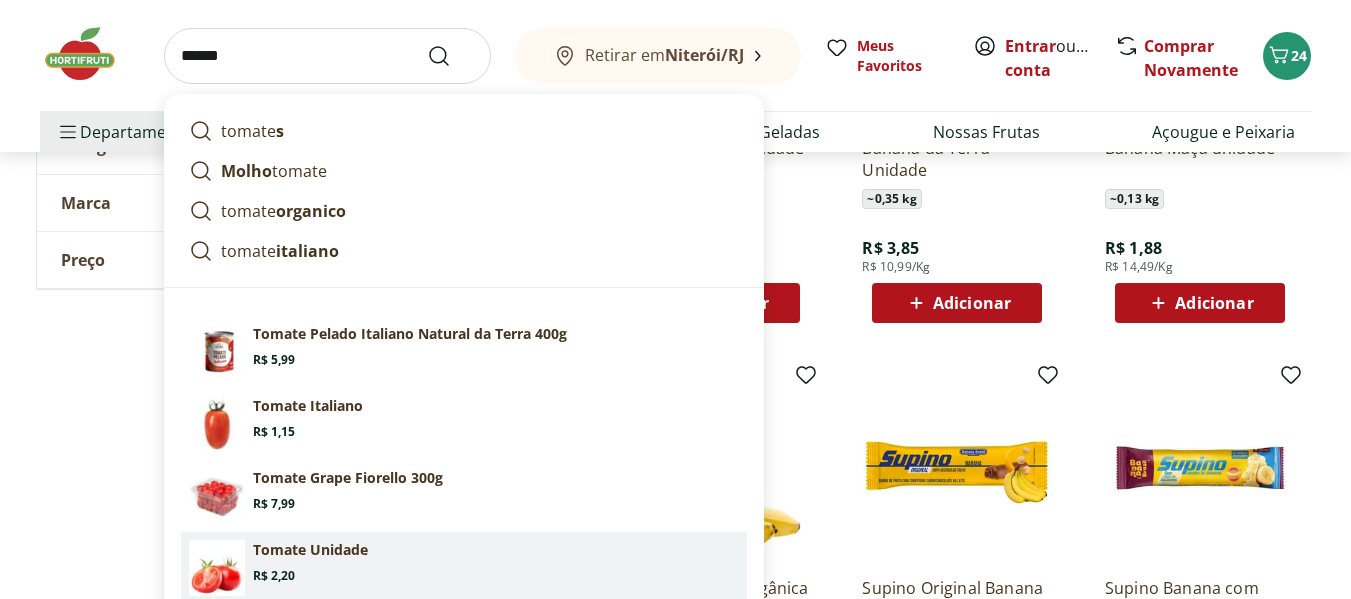 click on "Tomate Unidade" at bounding box center (310, 550) 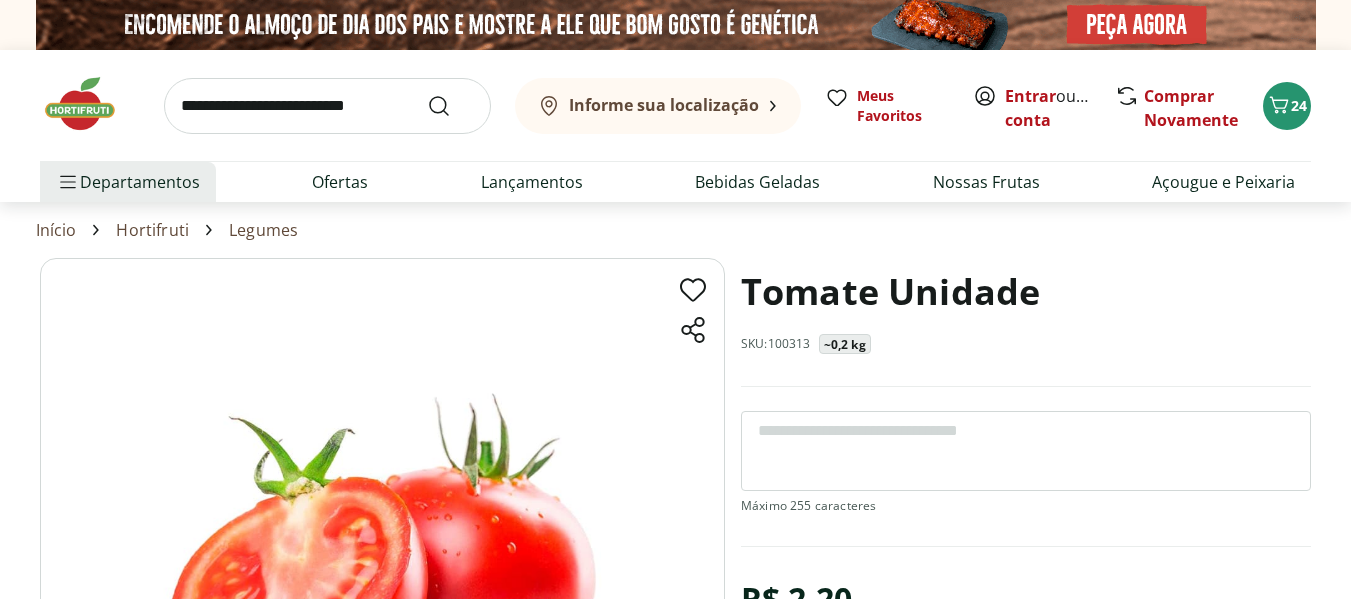 scroll, scrollTop: 0, scrollLeft: 0, axis: both 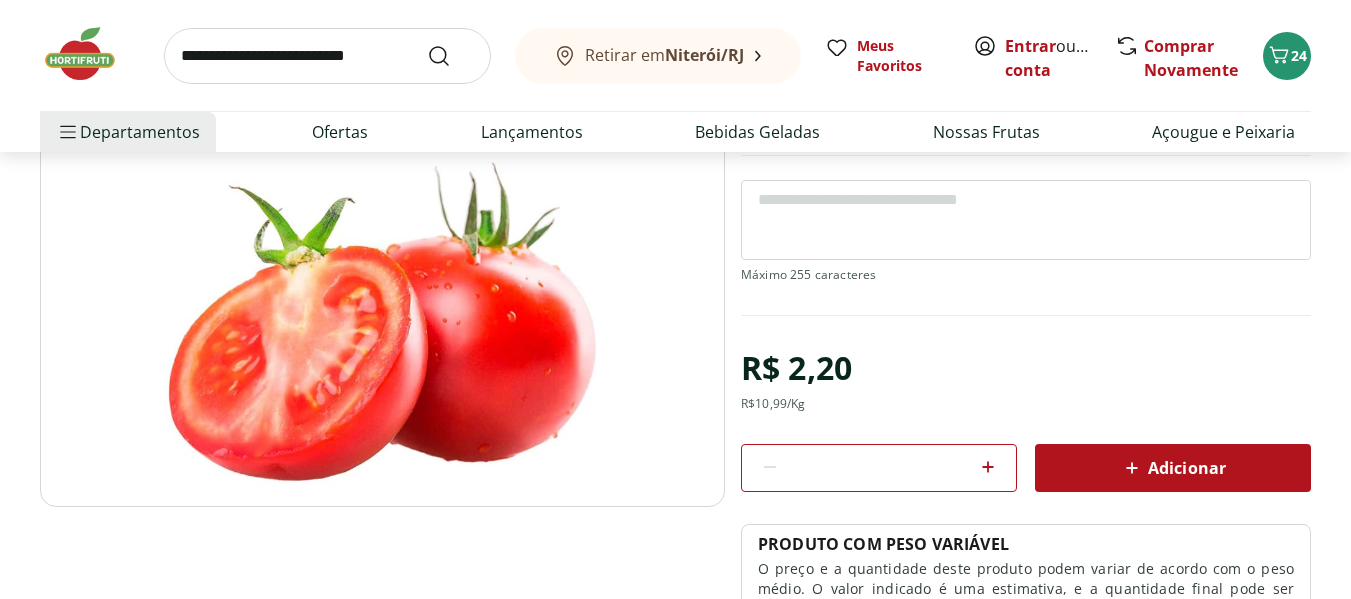 click 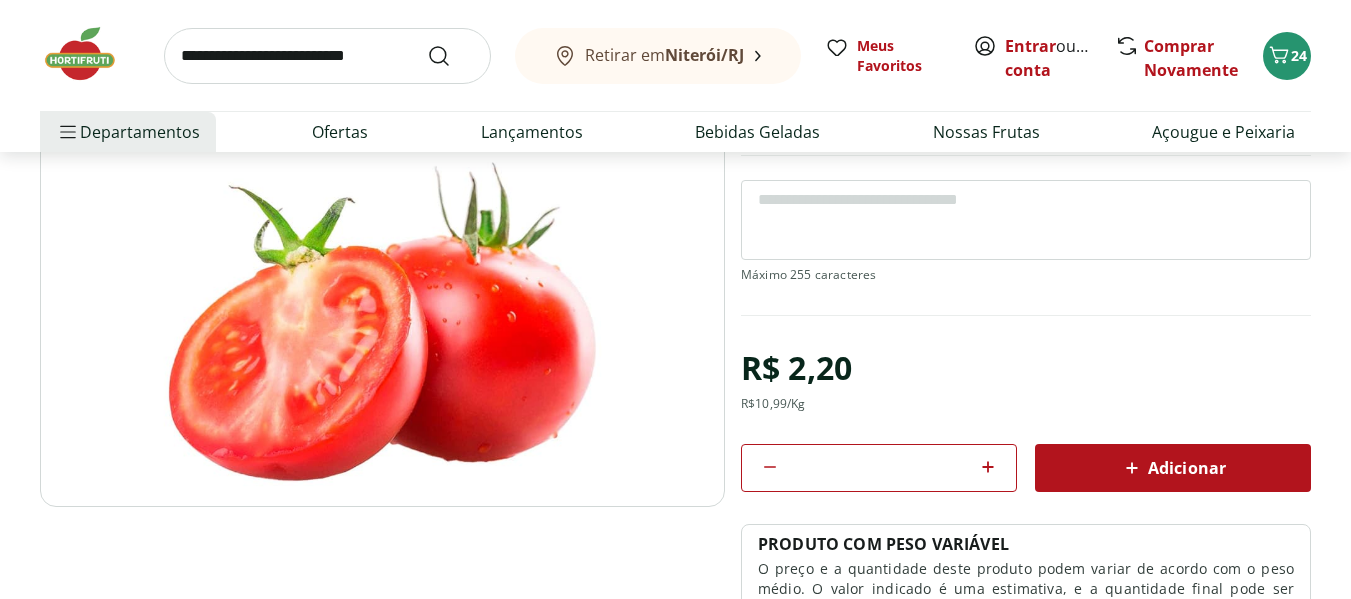 click 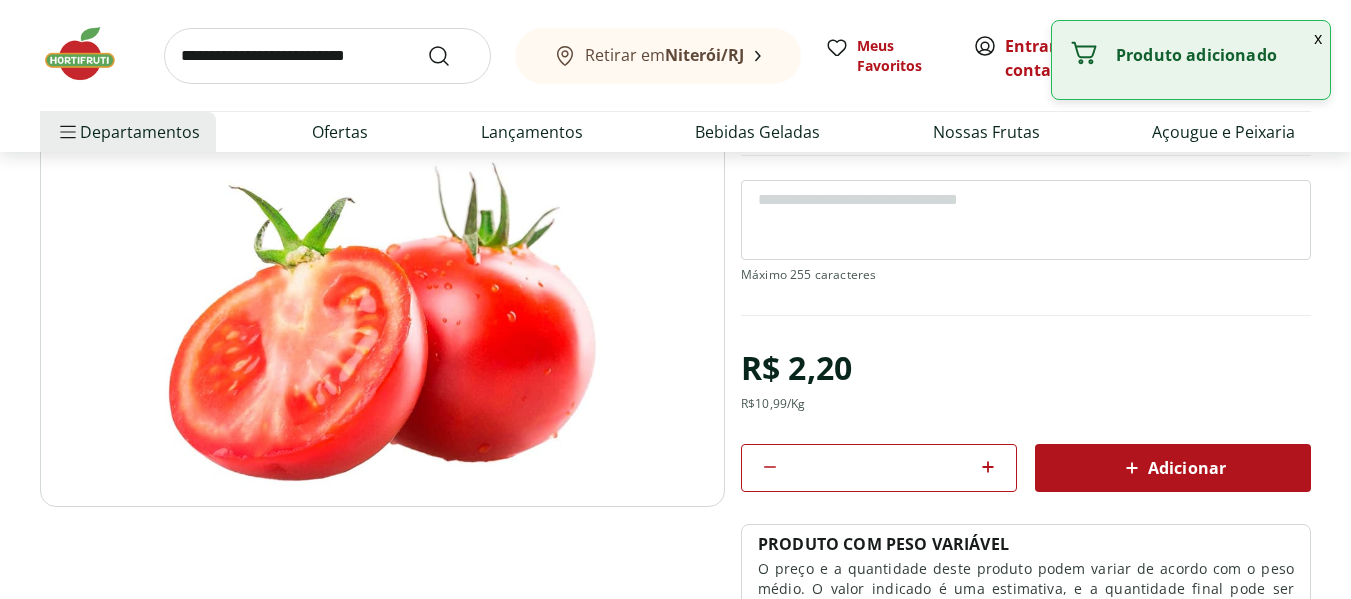 click on "x" at bounding box center (1318, 38) 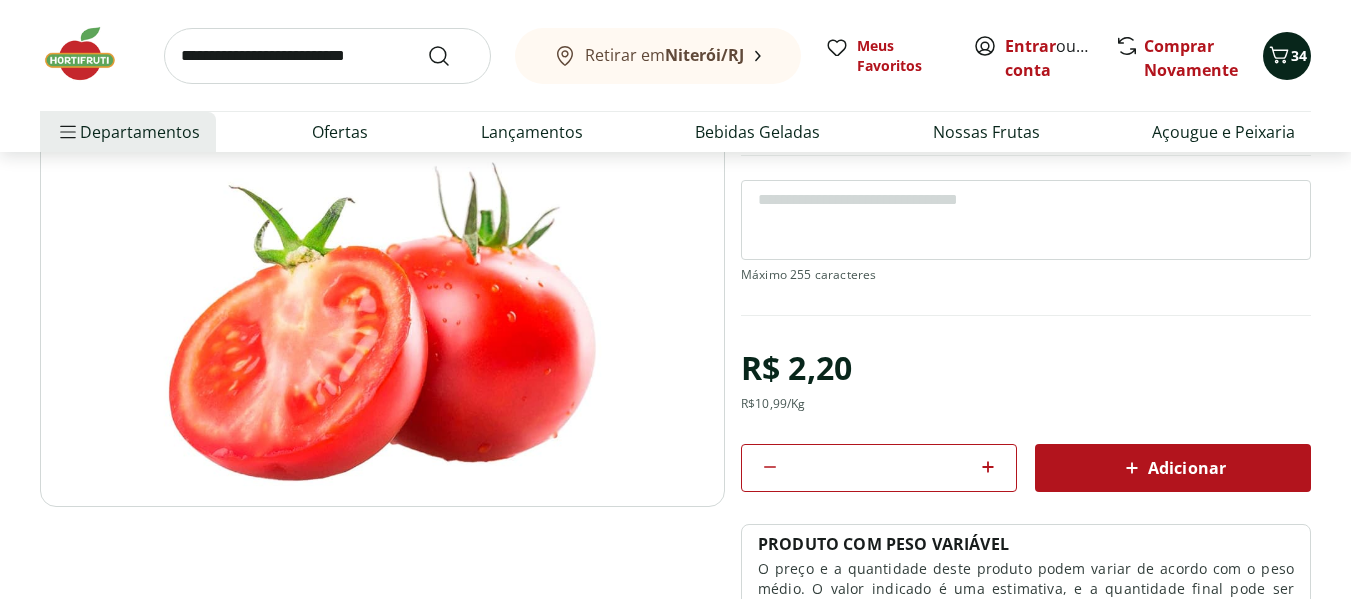 click on "34" at bounding box center [1287, 56] 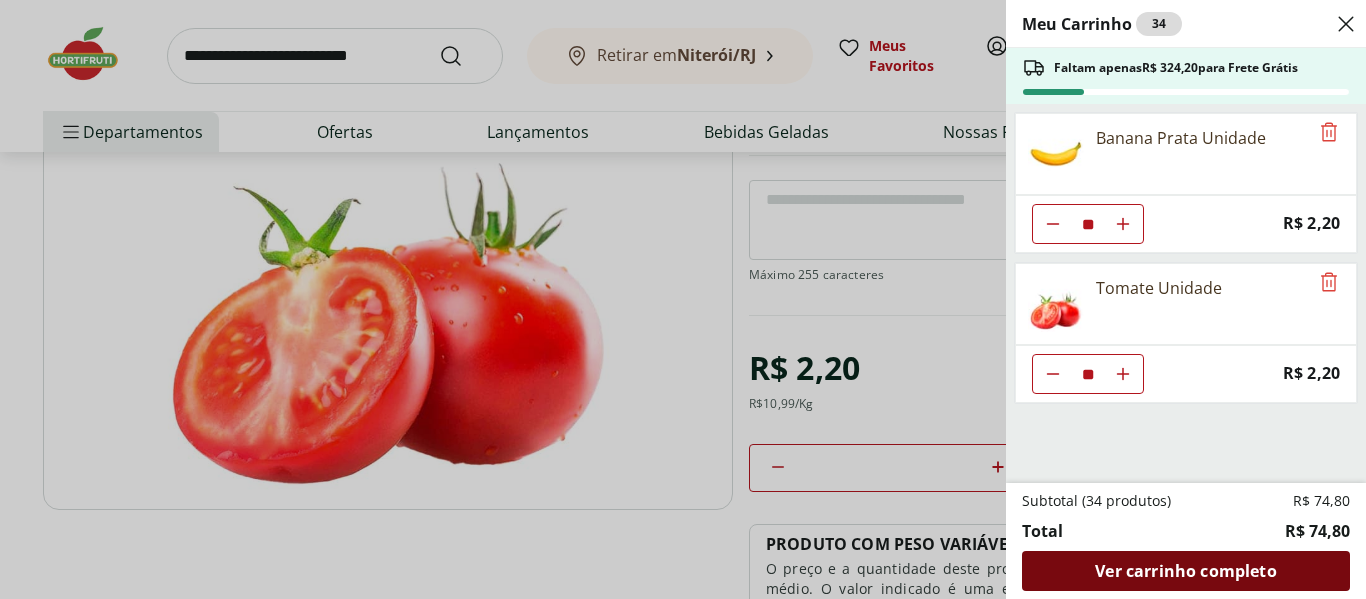 click on "Ver carrinho completo" at bounding box center (1185, 571) 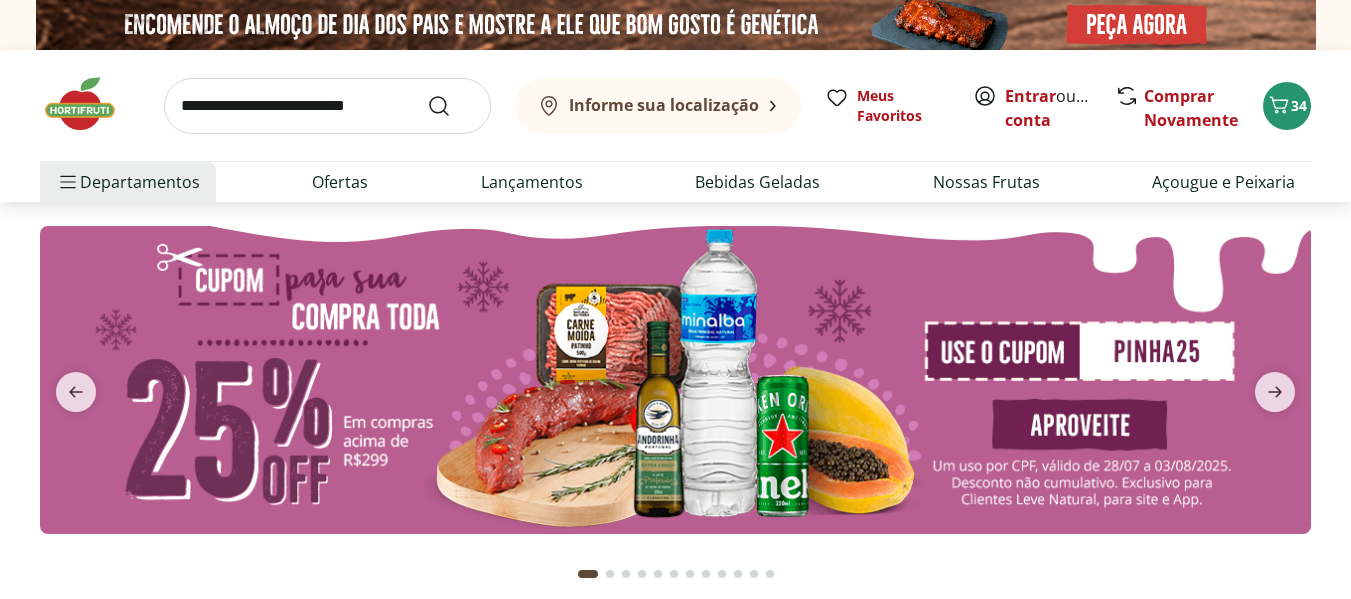 scroll, scrollTop: 0, scrollLeft: 0, axis: both 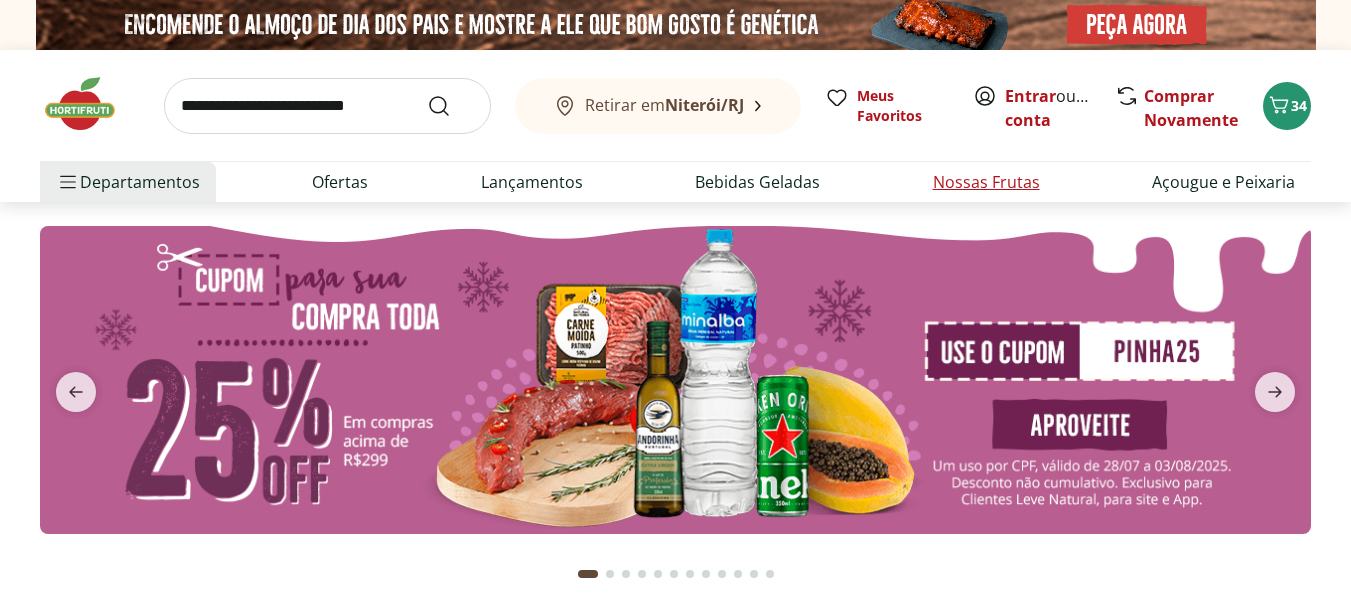 click on "Nossas Frutas" at bounding box center (986, 182) 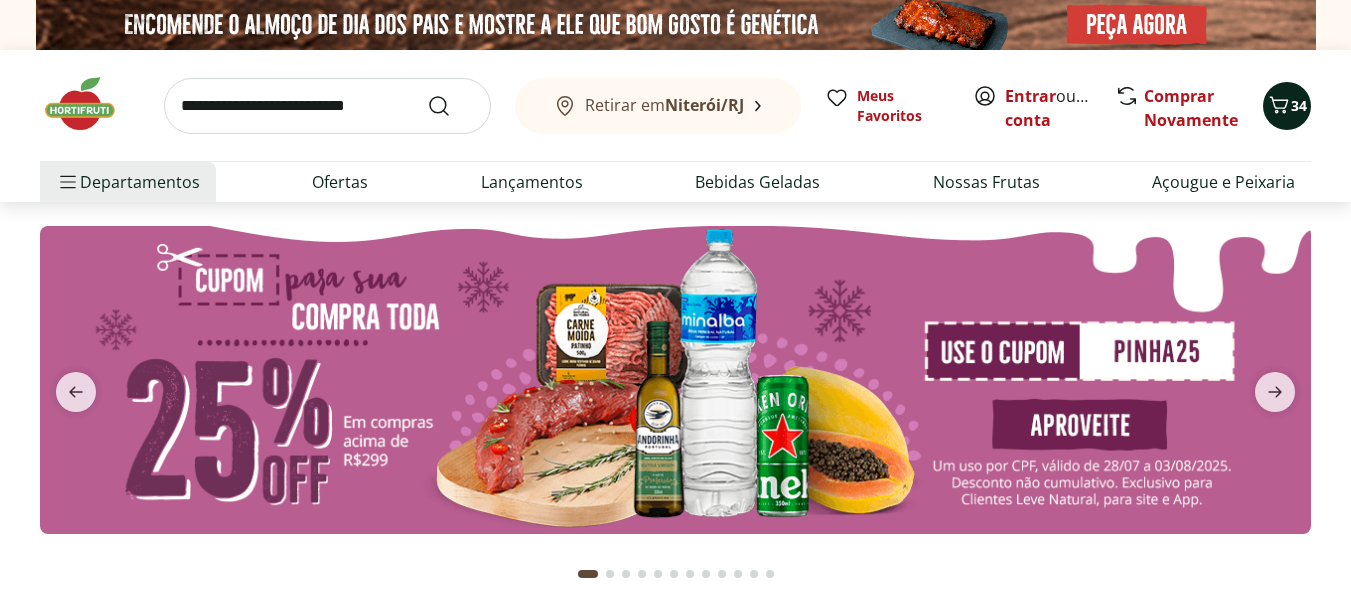 click 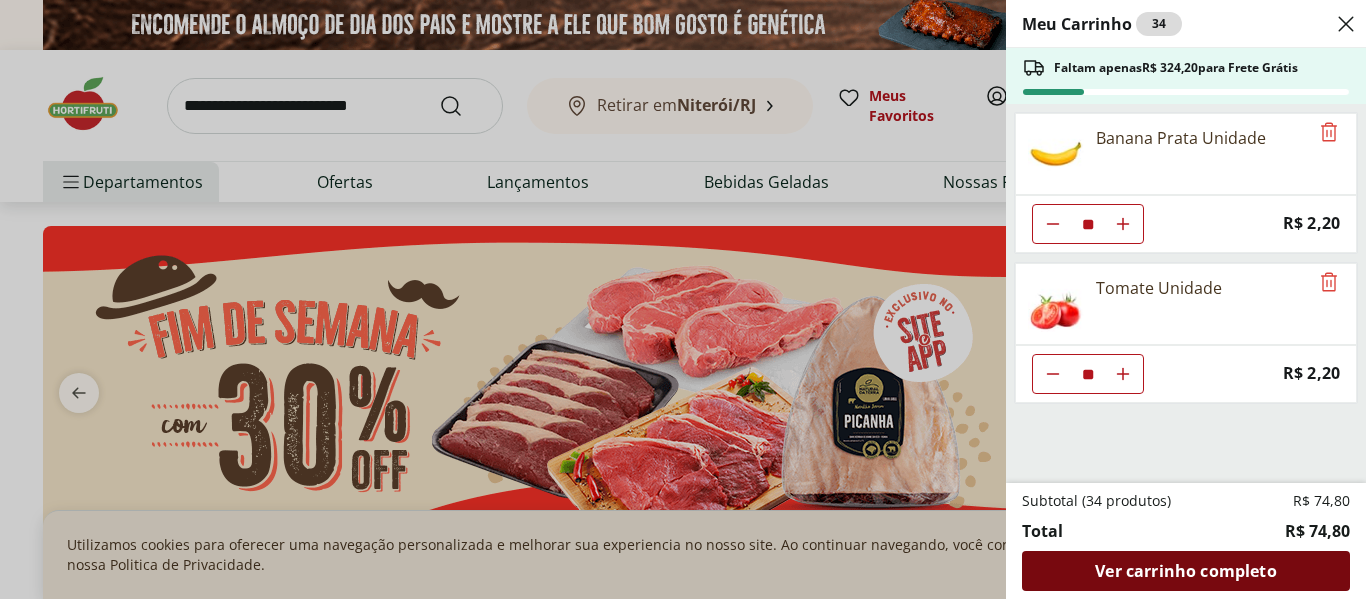 click on "Ver carrinho completo" at bounding box center [1186, 571] 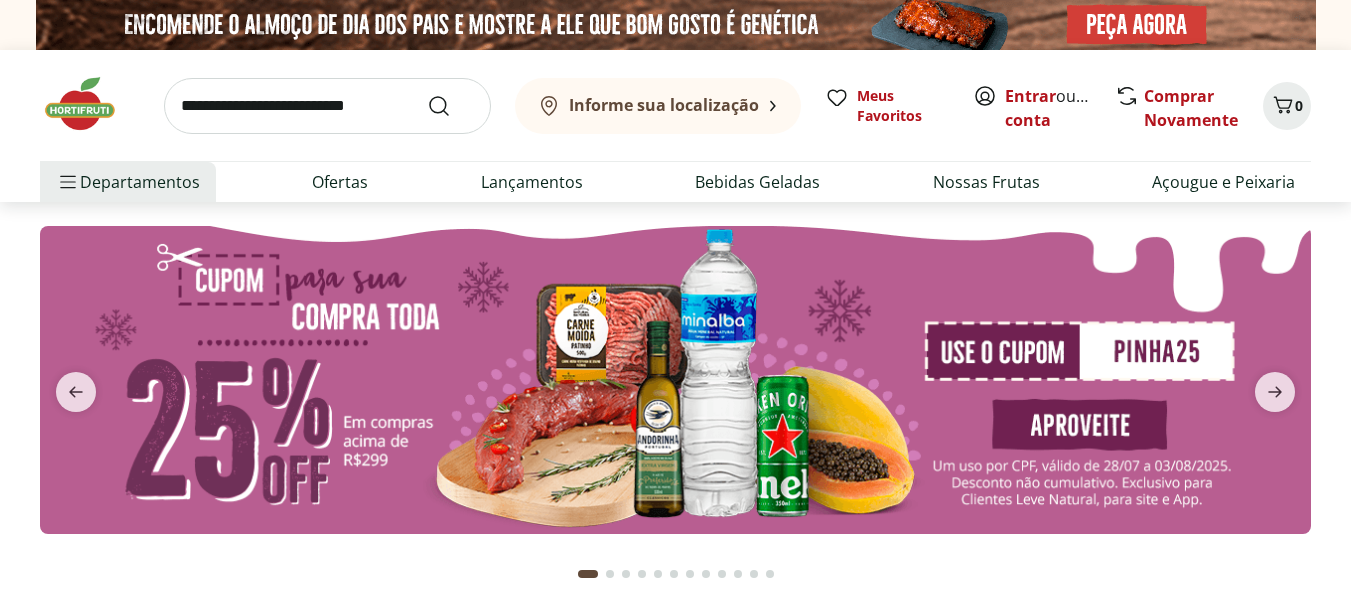 scroll, scrollTop: 0, scrollLeft: 0, axis: both 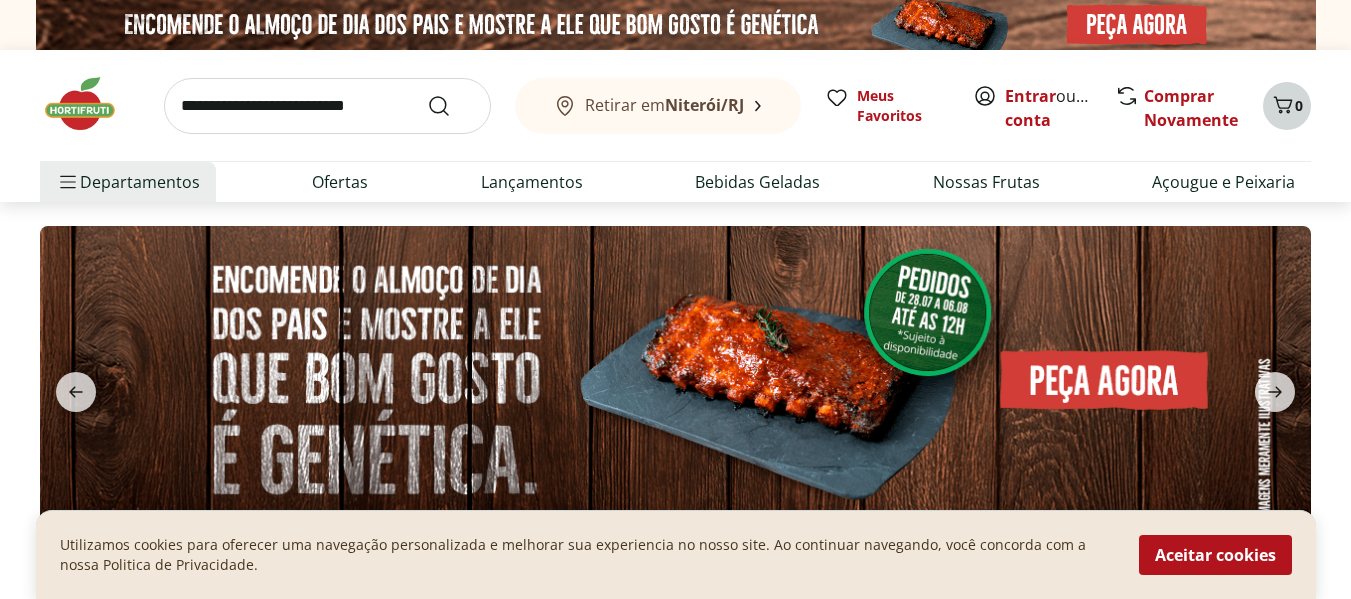 click 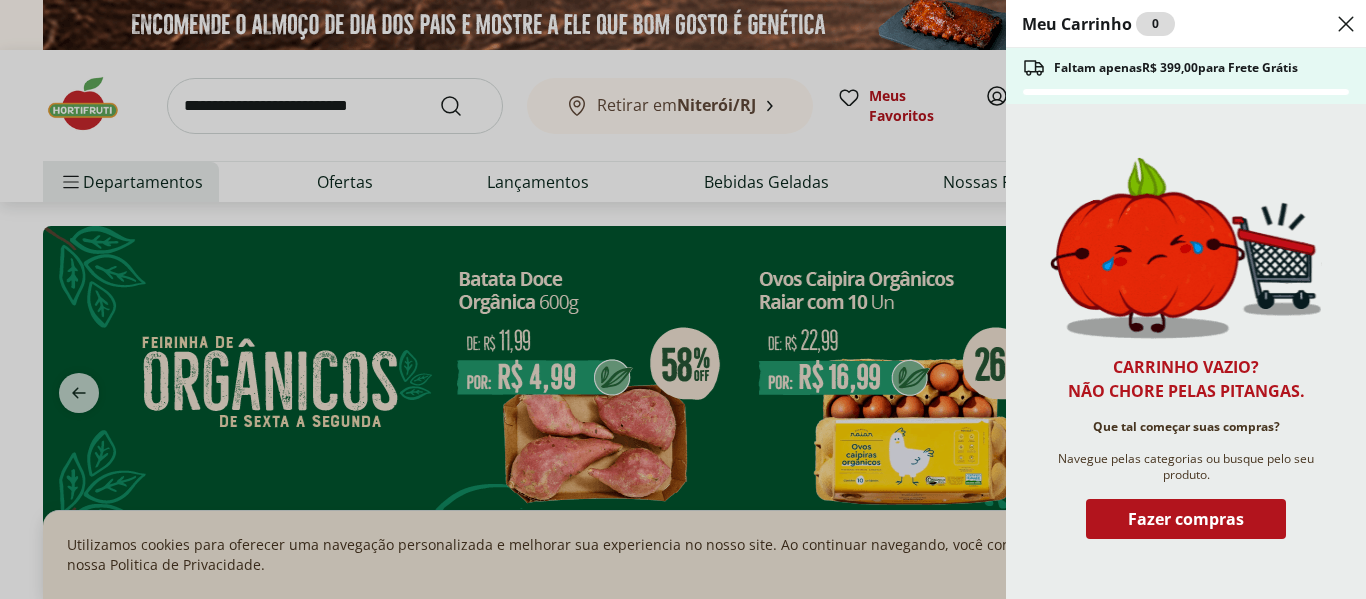 click 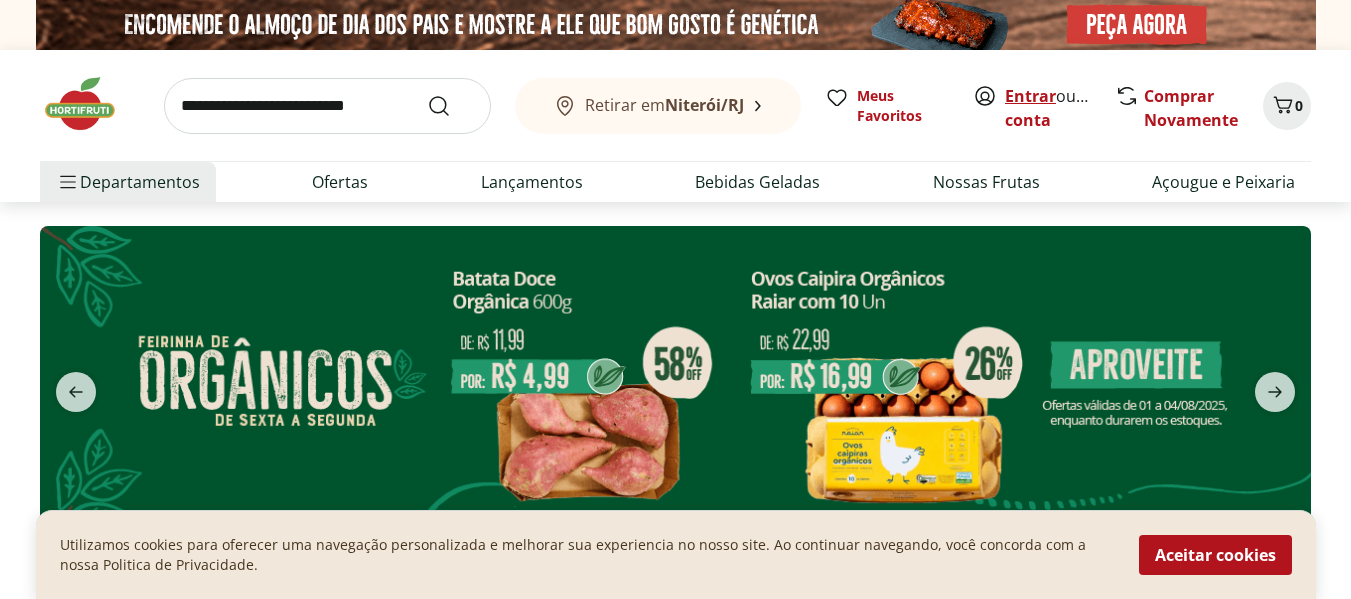 click on "Entrar" at bounding box center (1030, 96) 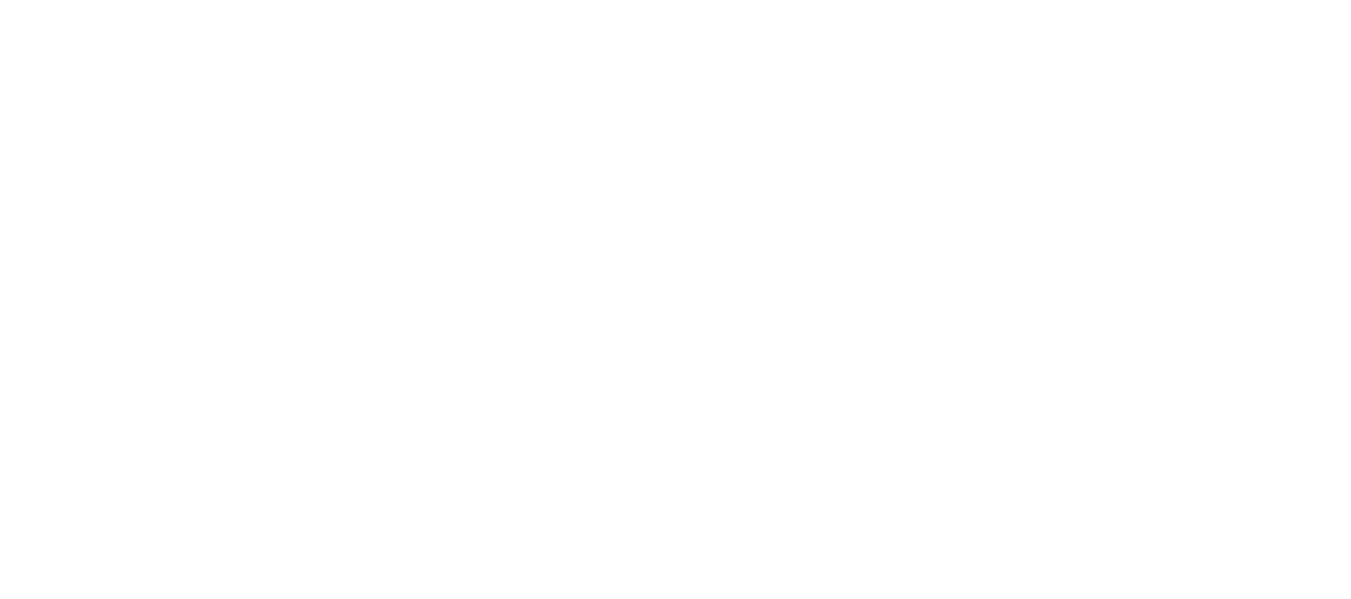 scroll, scrollTop: 0, scrollLeft: 0, axis: both 